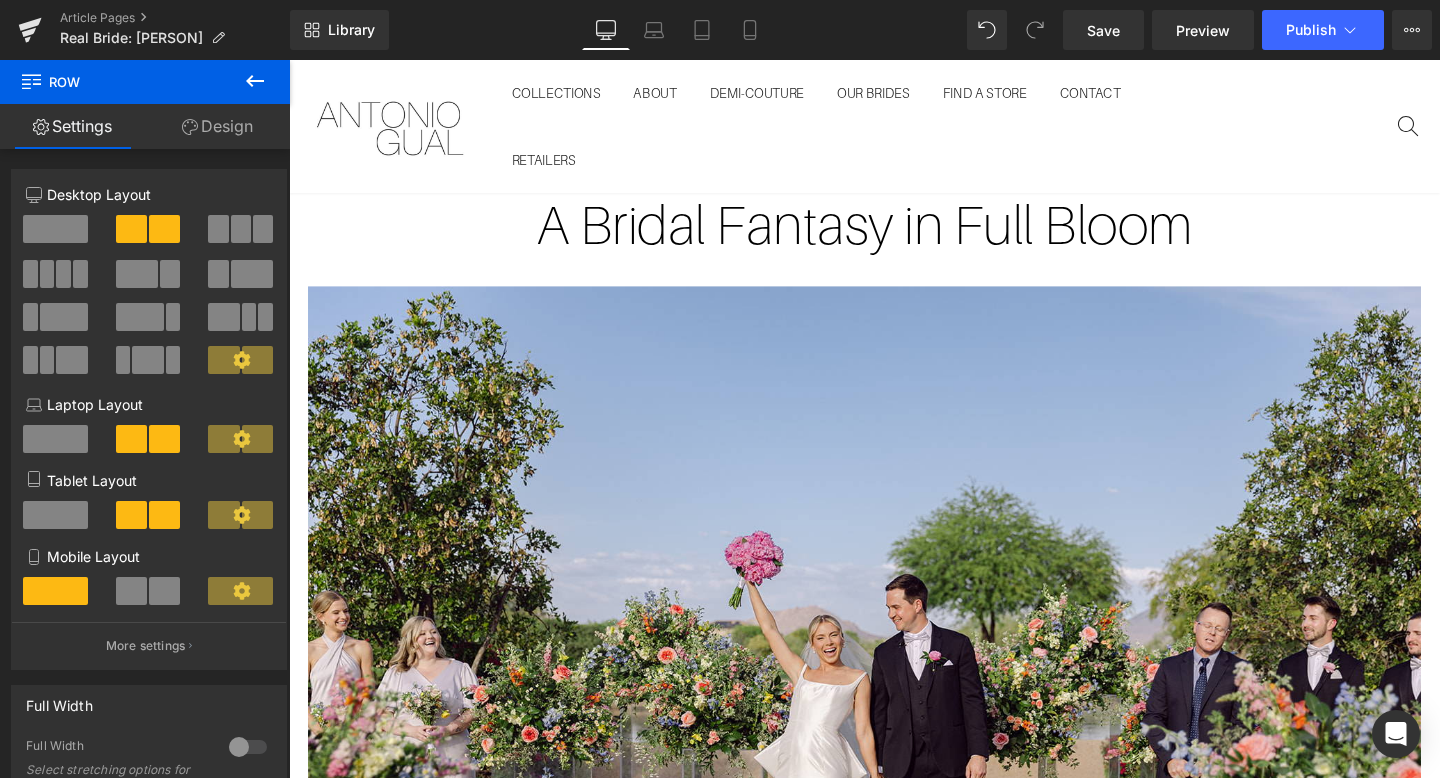 scroll, scrollTop: 6203, scrollLeft: 0, axis: vertical 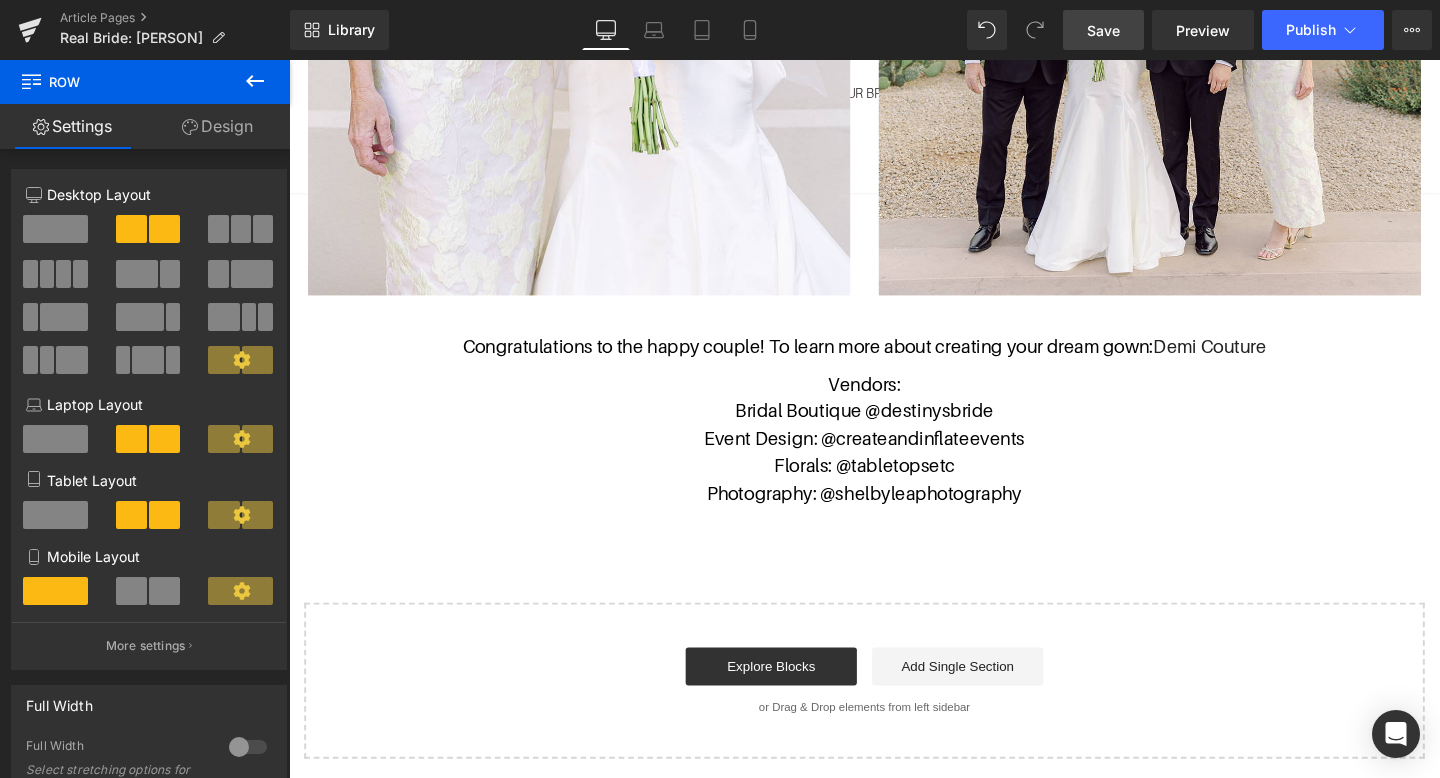 click on "Save" at bounding box center (1103, 30) 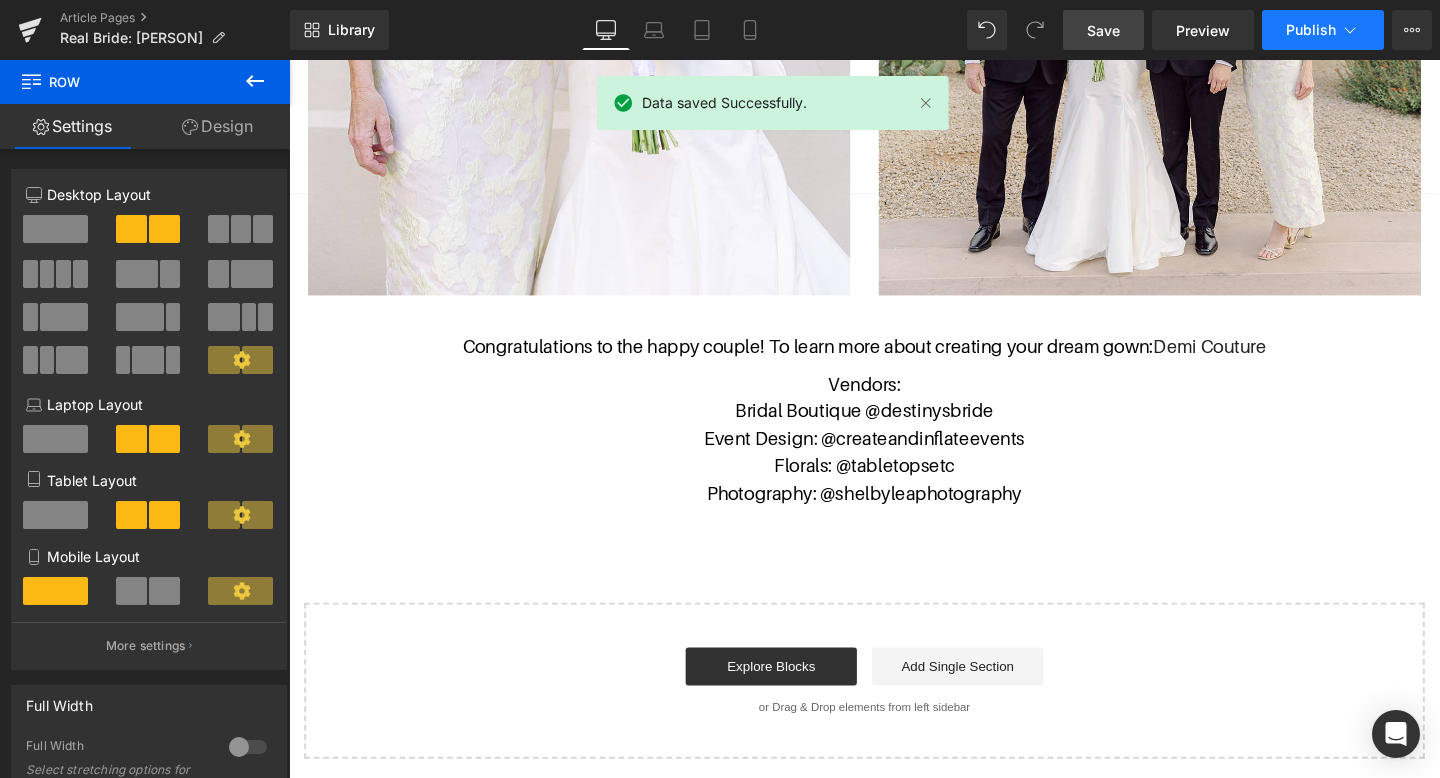 click on "Publish" at bounding box center (1311, 30) 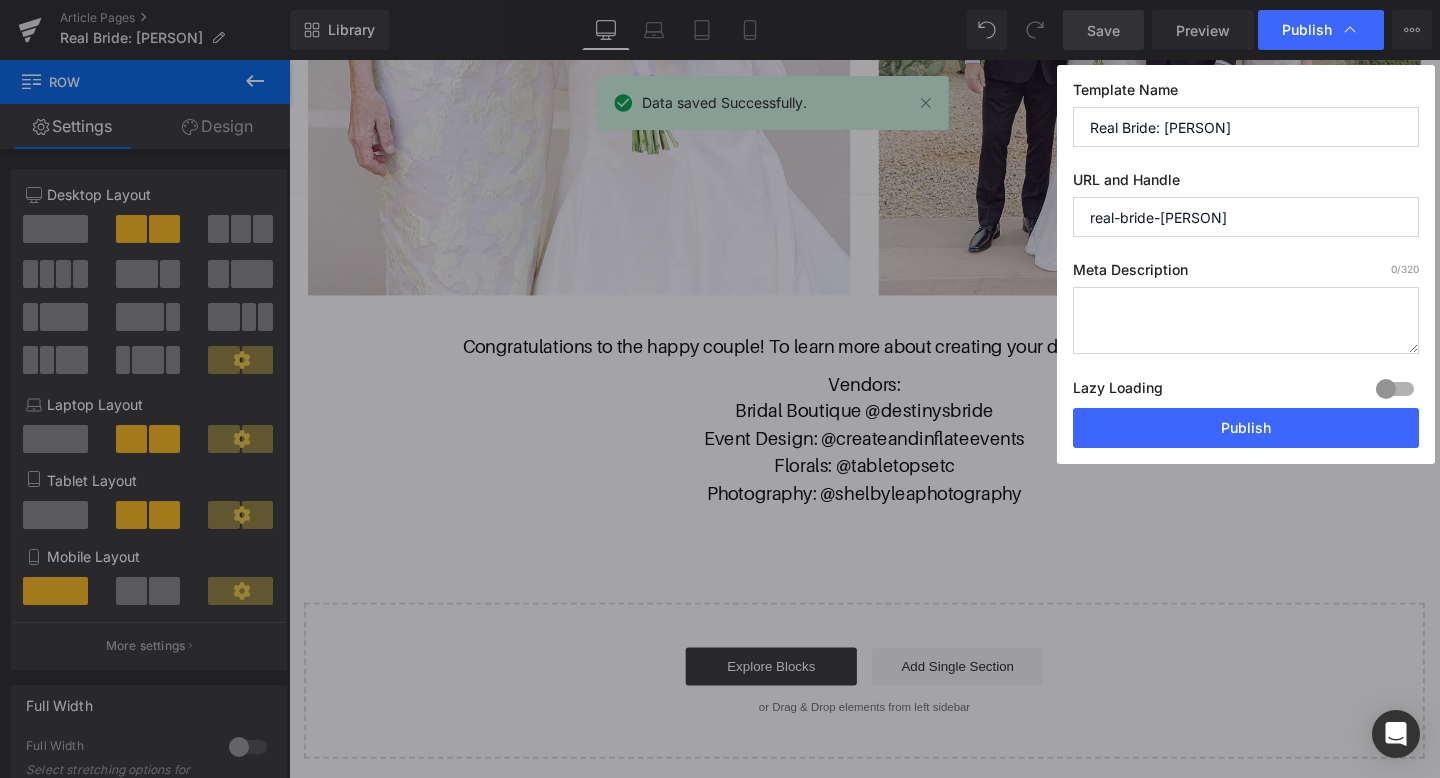 click at bounding box center (1246, 320) 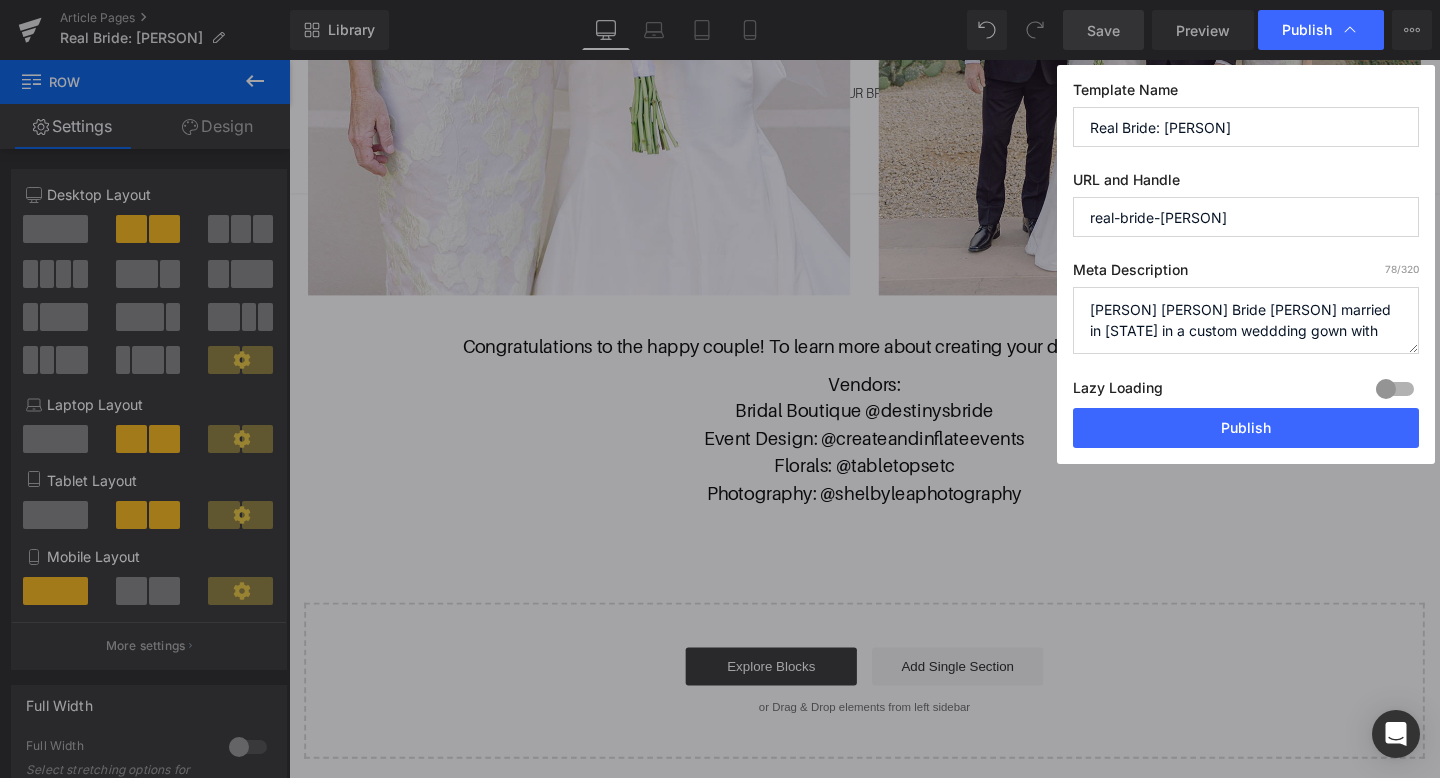 click on "[PERSON] [PERSON] Bride [PERSON] married in [STATE] in a custom weddding gown with" at bounding box center [1246, 320] 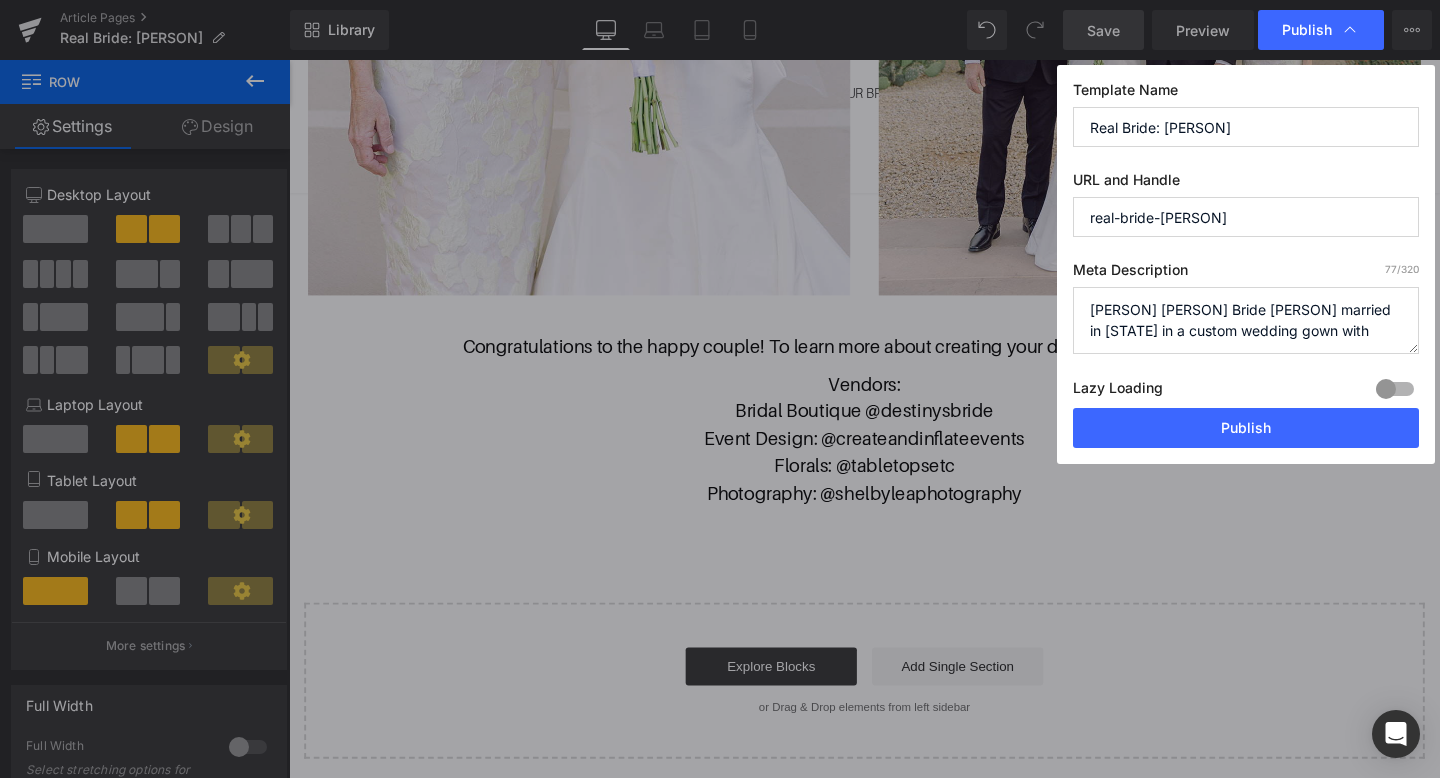 click on "[PERSON] [PERSON] Bride [PERSON] married in [STATE] in a custom wedding gown with" at bounding box center (1246, 320) 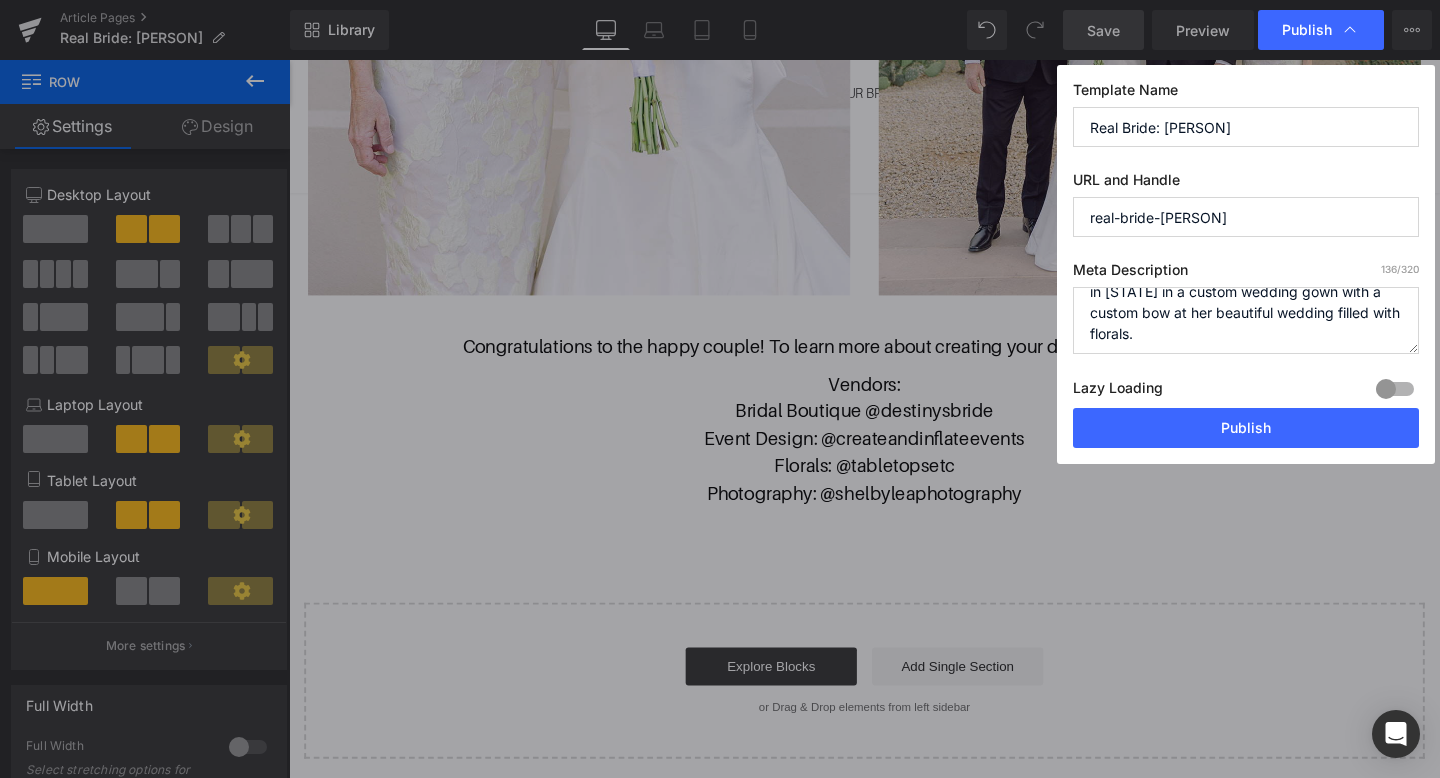 scroll, scrollTop: 42, scrollLeft: 0, axis: vertical 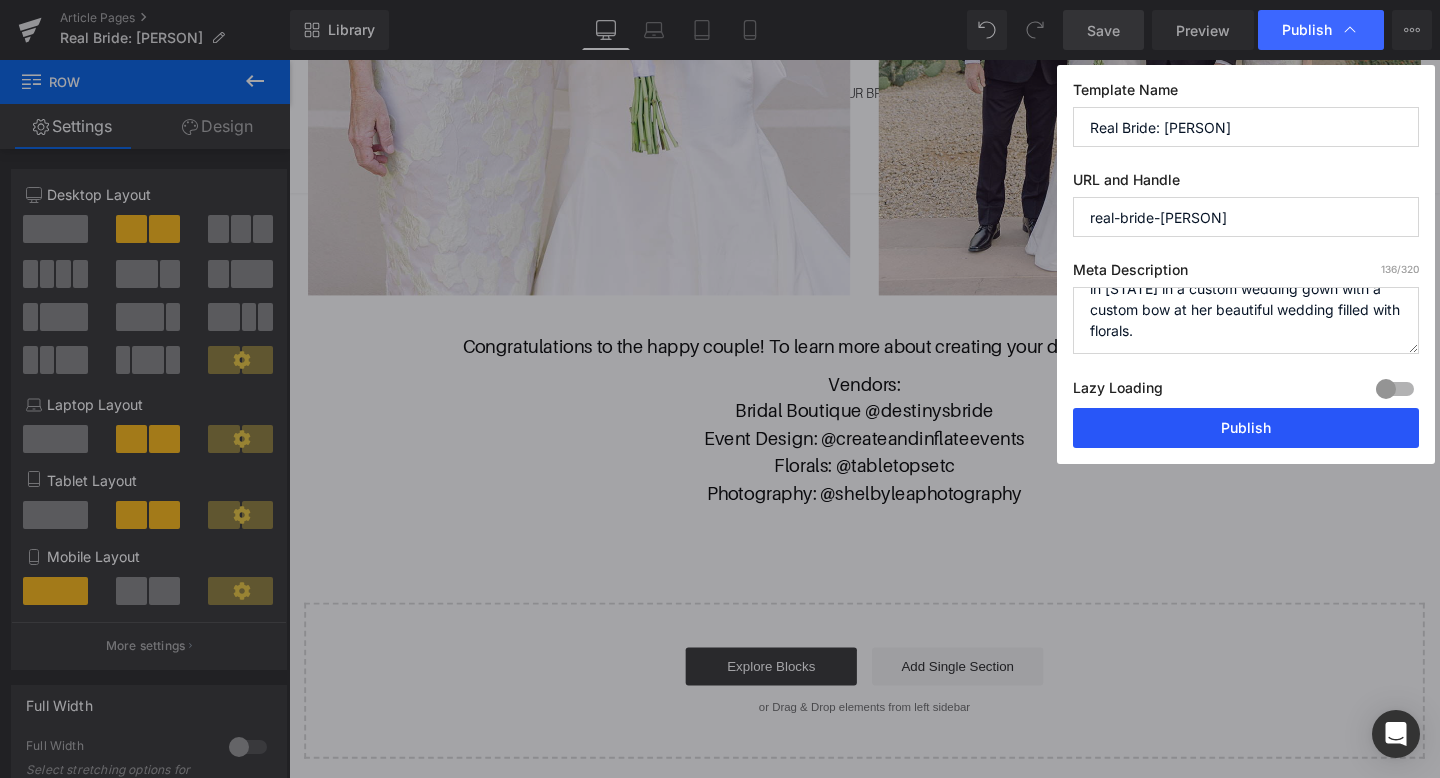 type on "[PERSON] [PERSON] Bride [PERSON] married in [STATE] in a custom wedding gown with a custom bow at her beautiful wedding filled with florals." 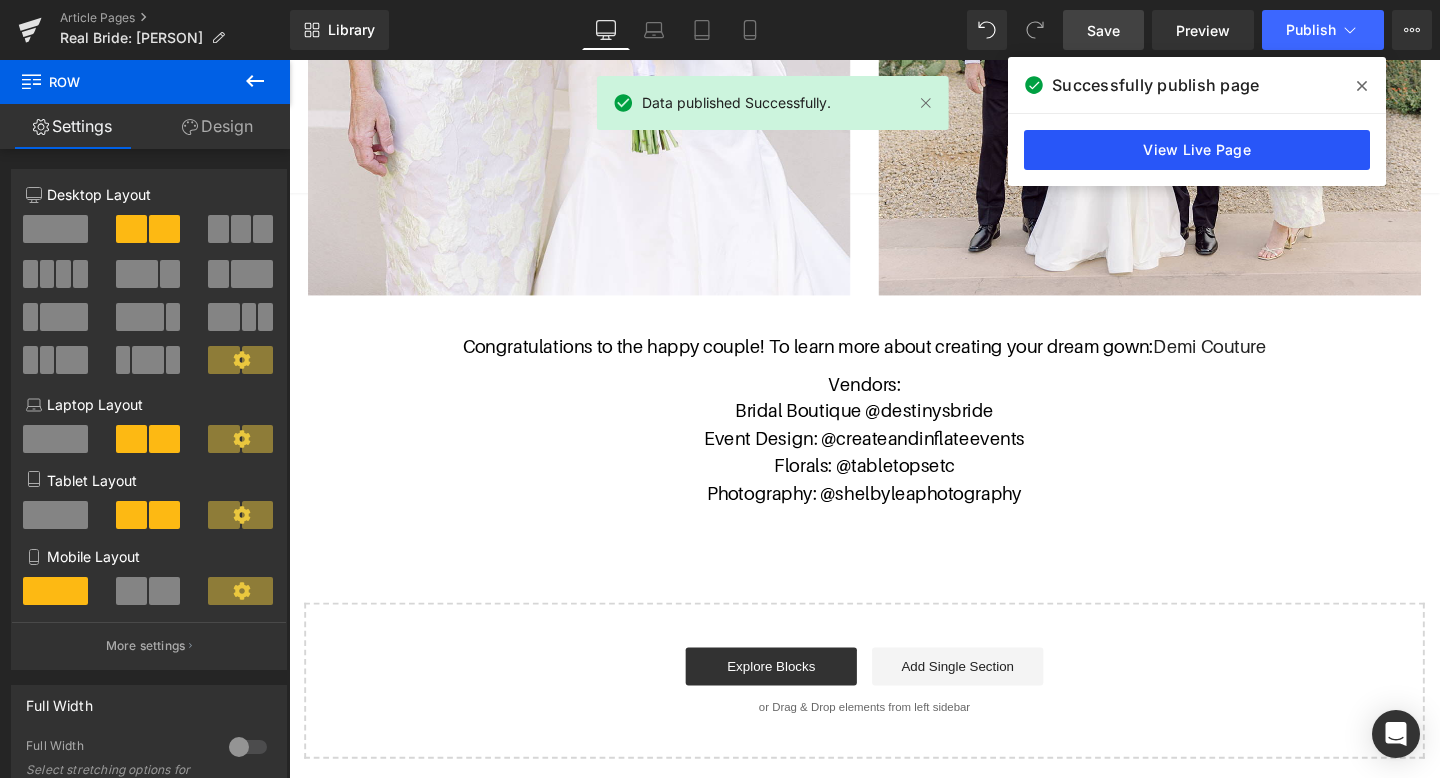 click on "View Live Page" at bounding box center (1197, 150) 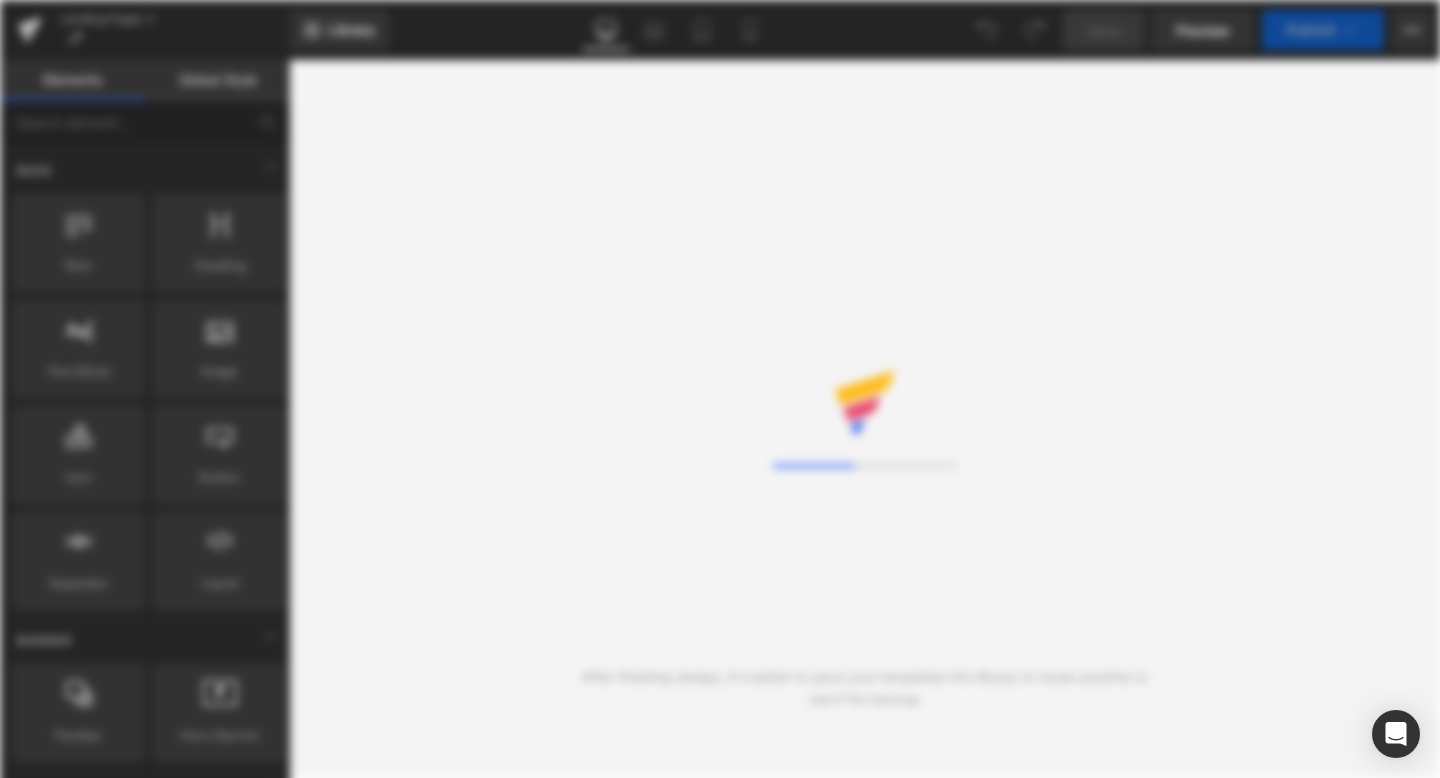 scroll, scrollTop: 0, scrollLeft: 0, axis: both 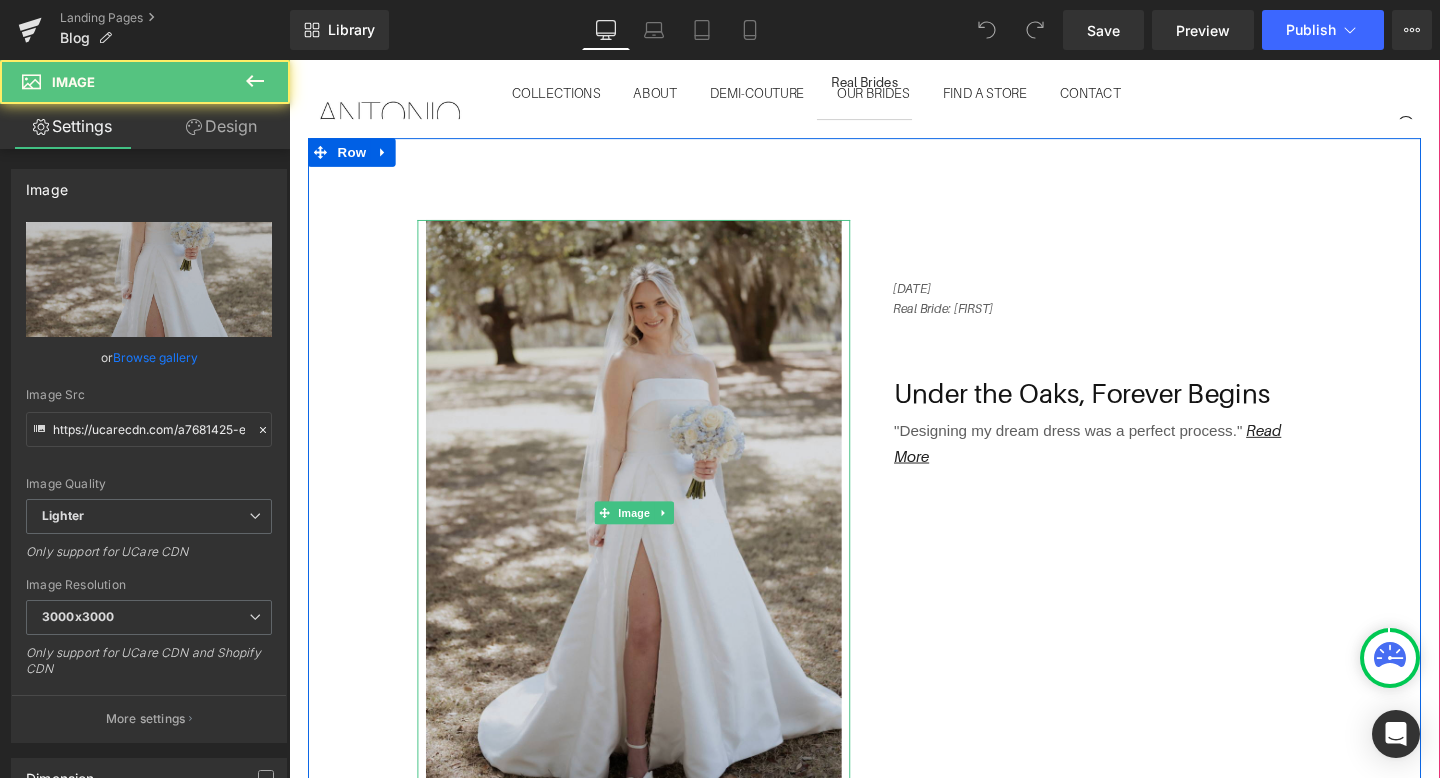 click at bounding box center [651, 536] 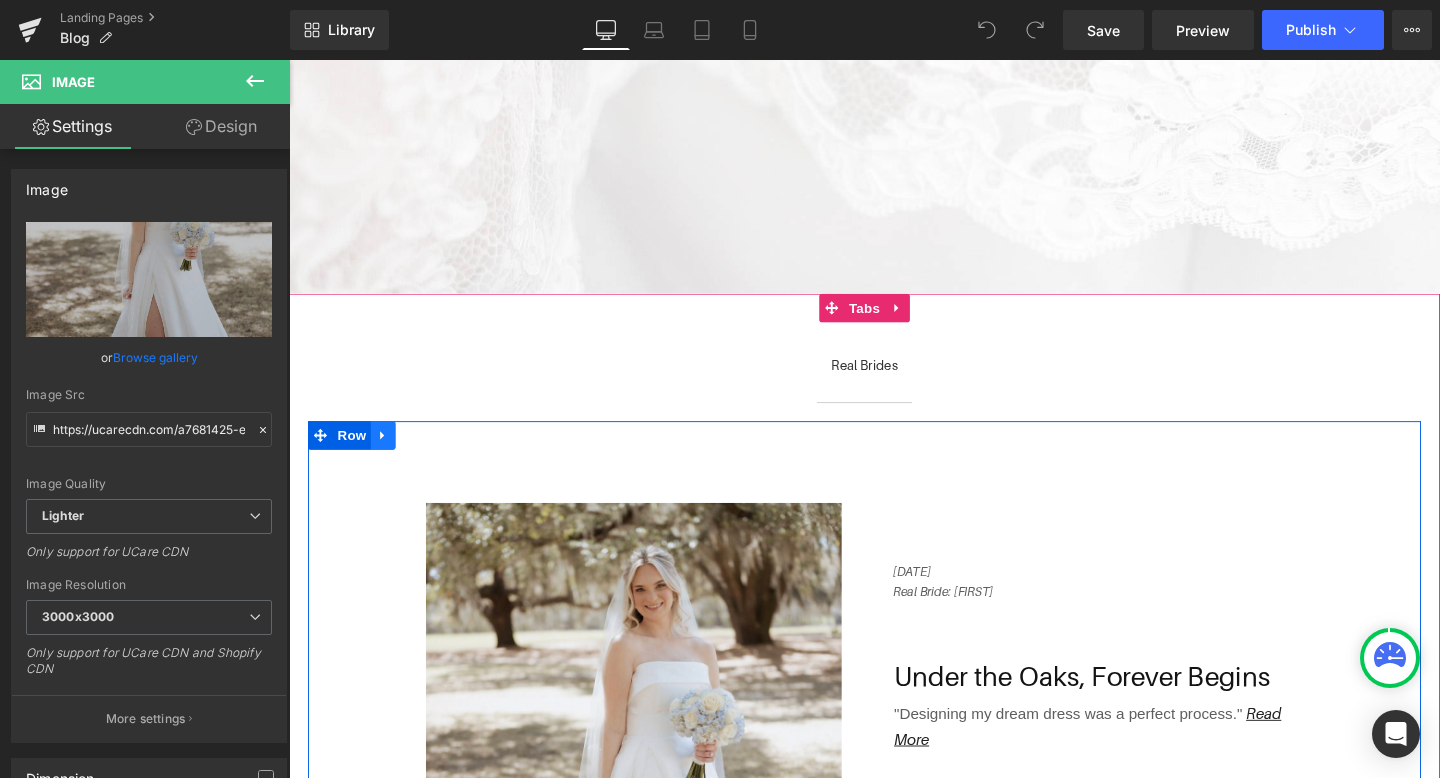 click at bounding box center [388, 455] 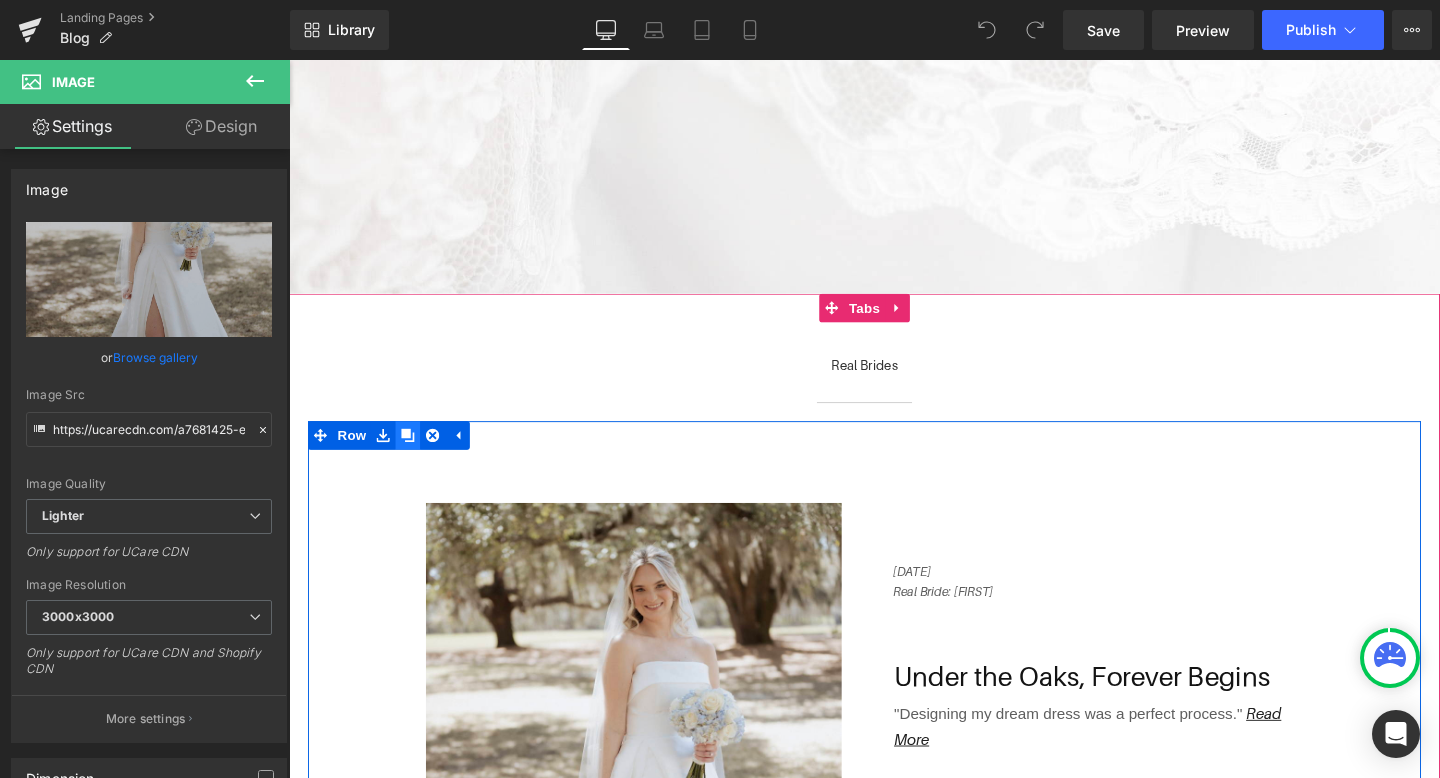 click 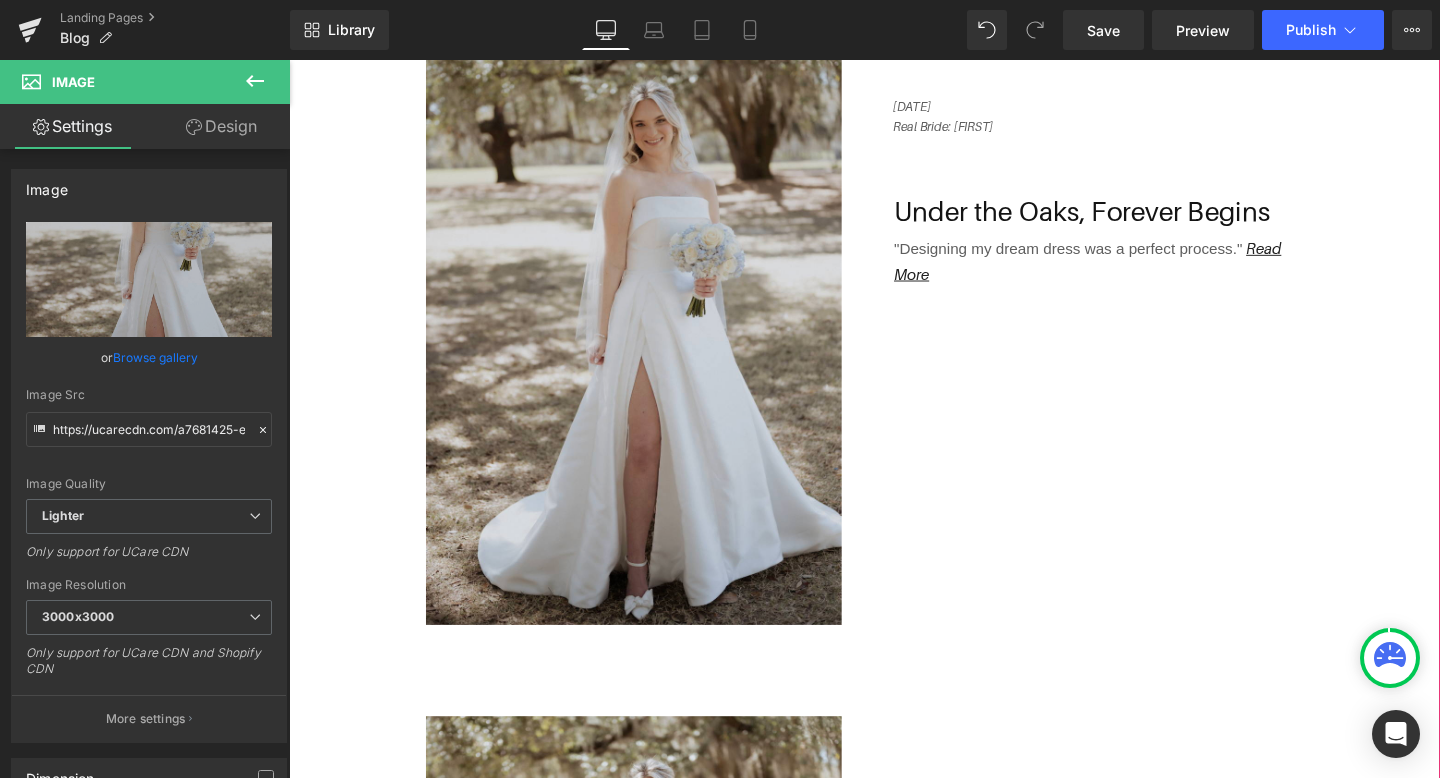 scroll, scrollTop: 912, scrollLeft: 0, axis: vertical 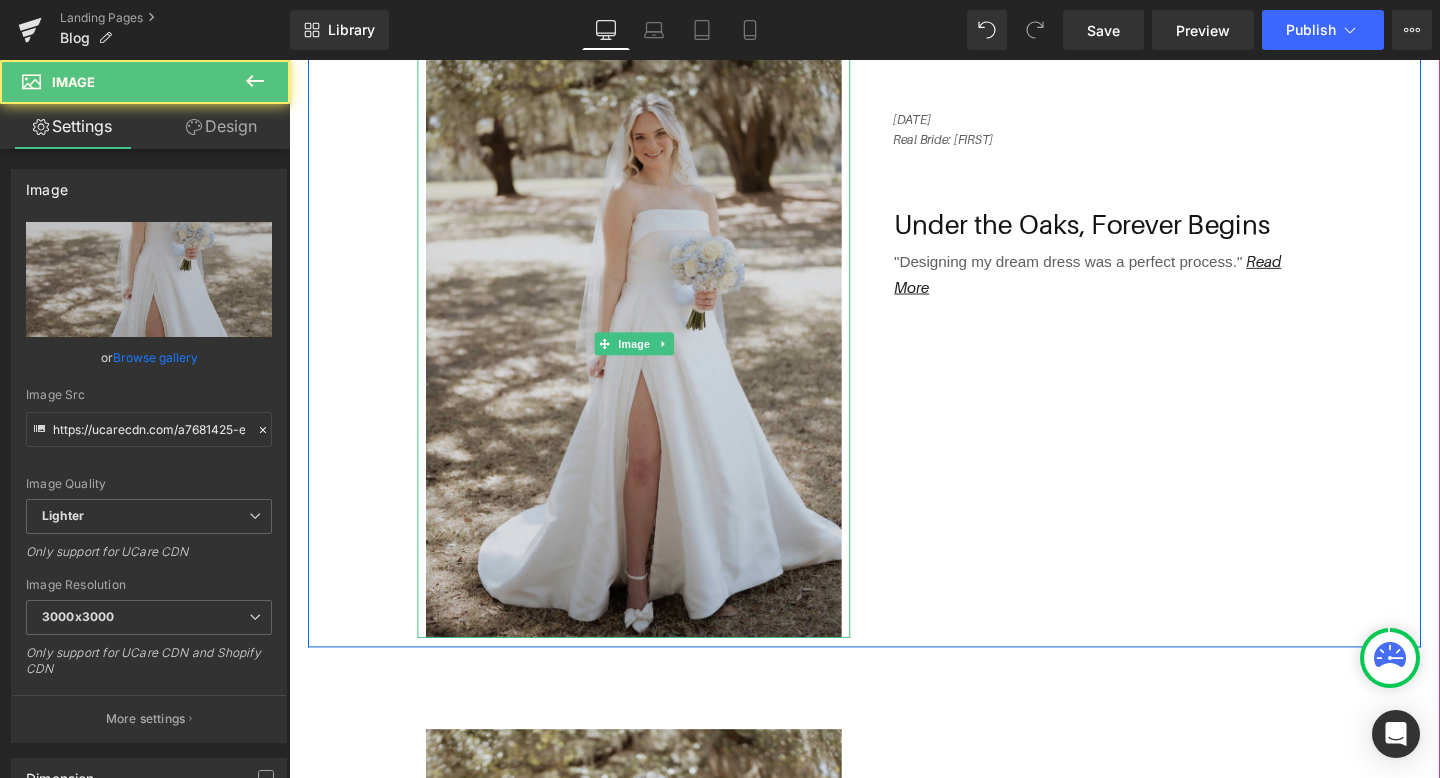 click at bounding box center (651, 359) 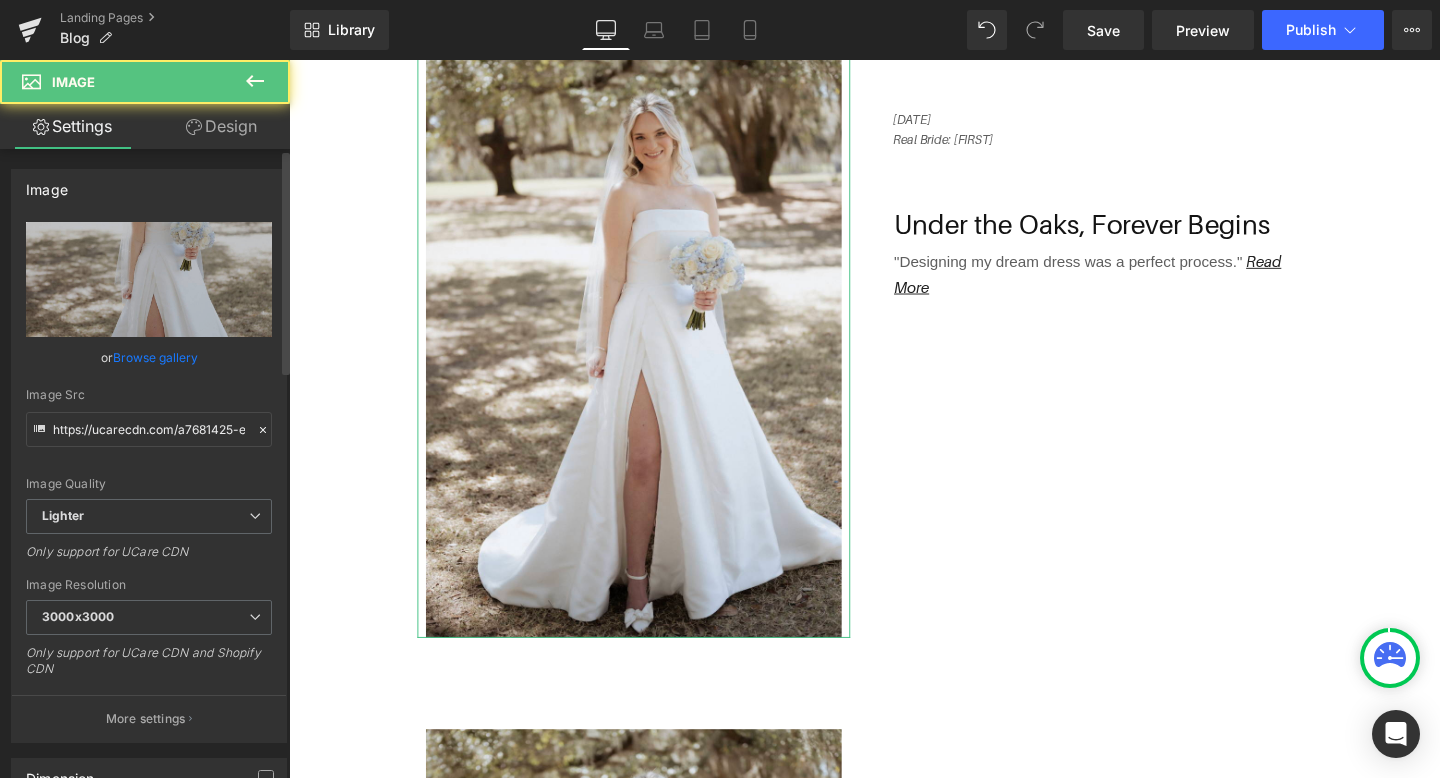 click on "Browse gallery" at bounding box center [155, 357] 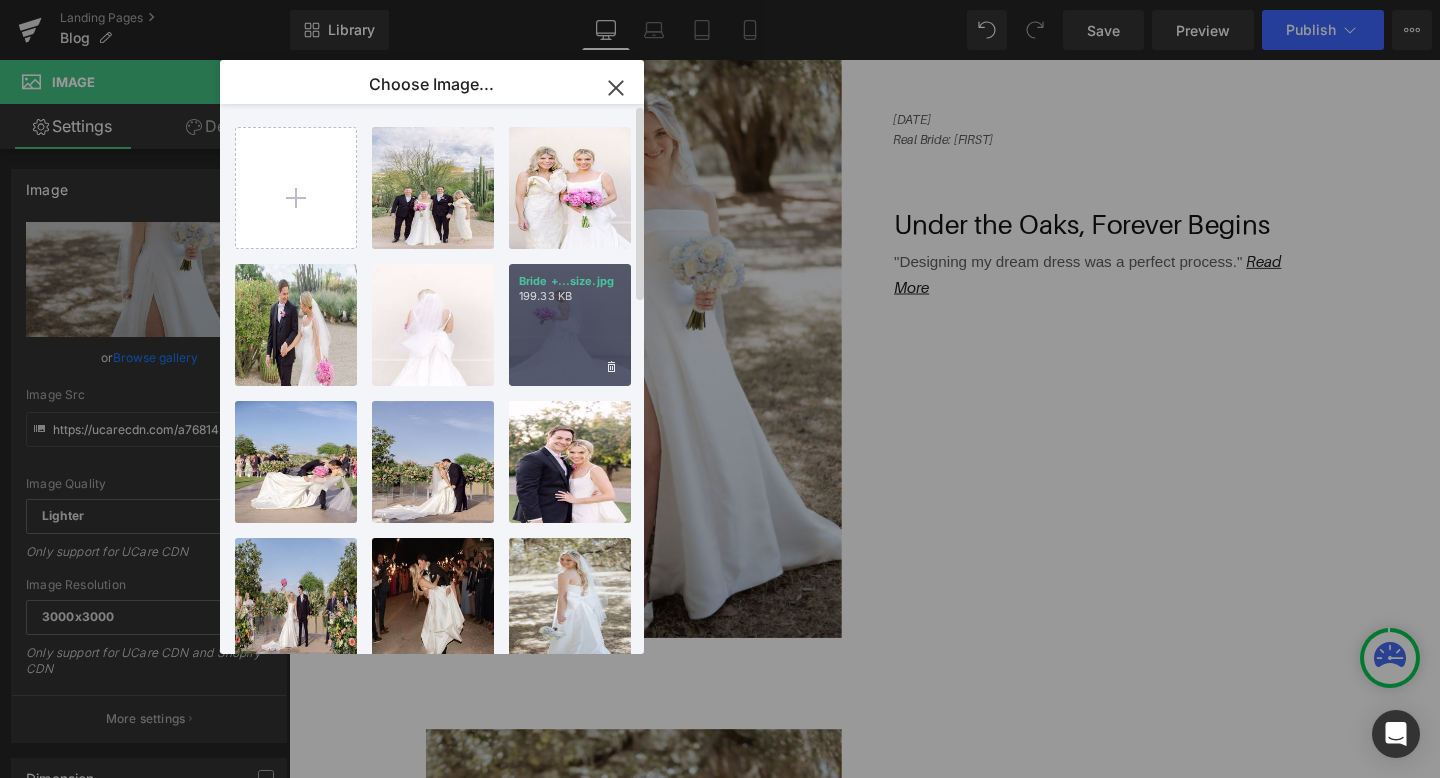 click on "Bride +...size.jpg 199.33 KB" at bounding box center (570, 325) 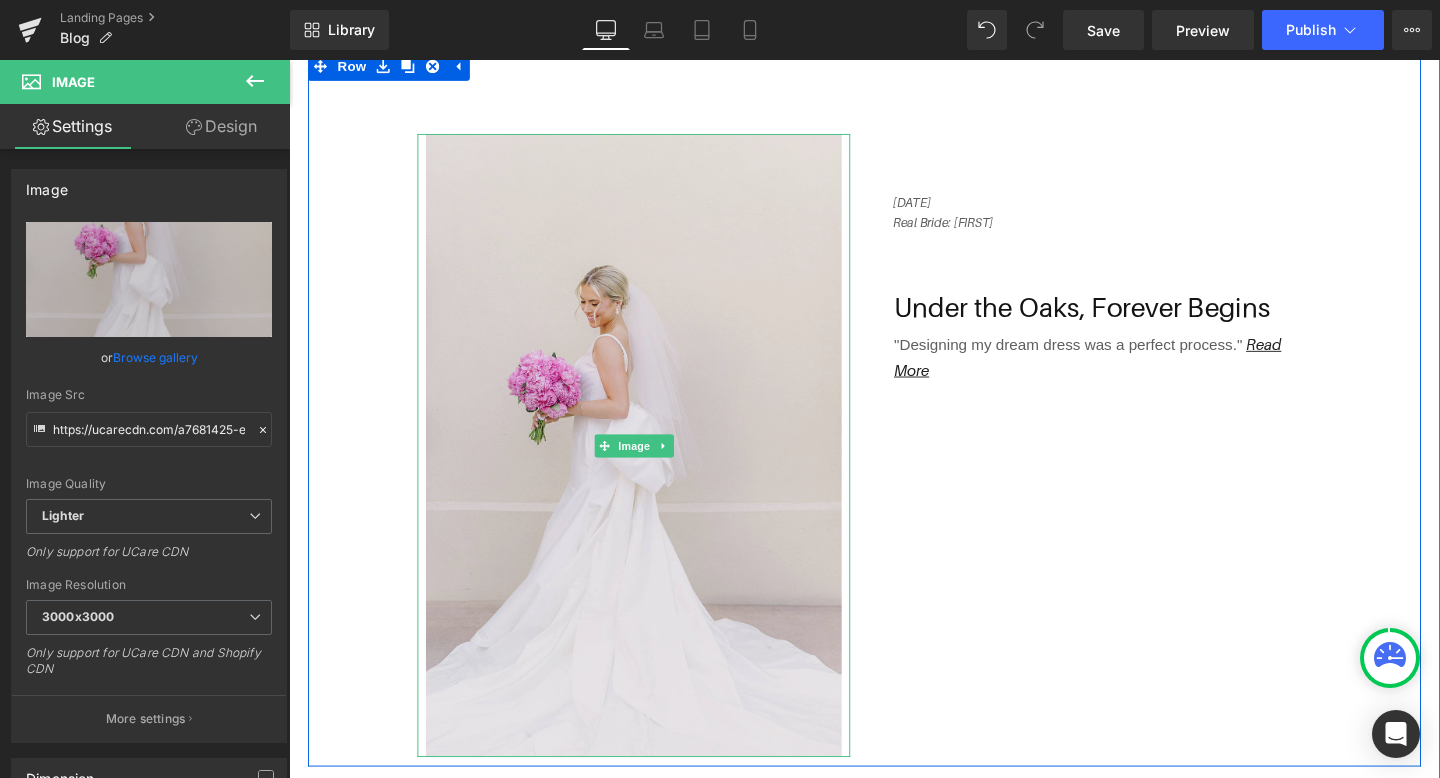 scroll, scrollTop: 817, scrollLeft: 0, axis: vertical 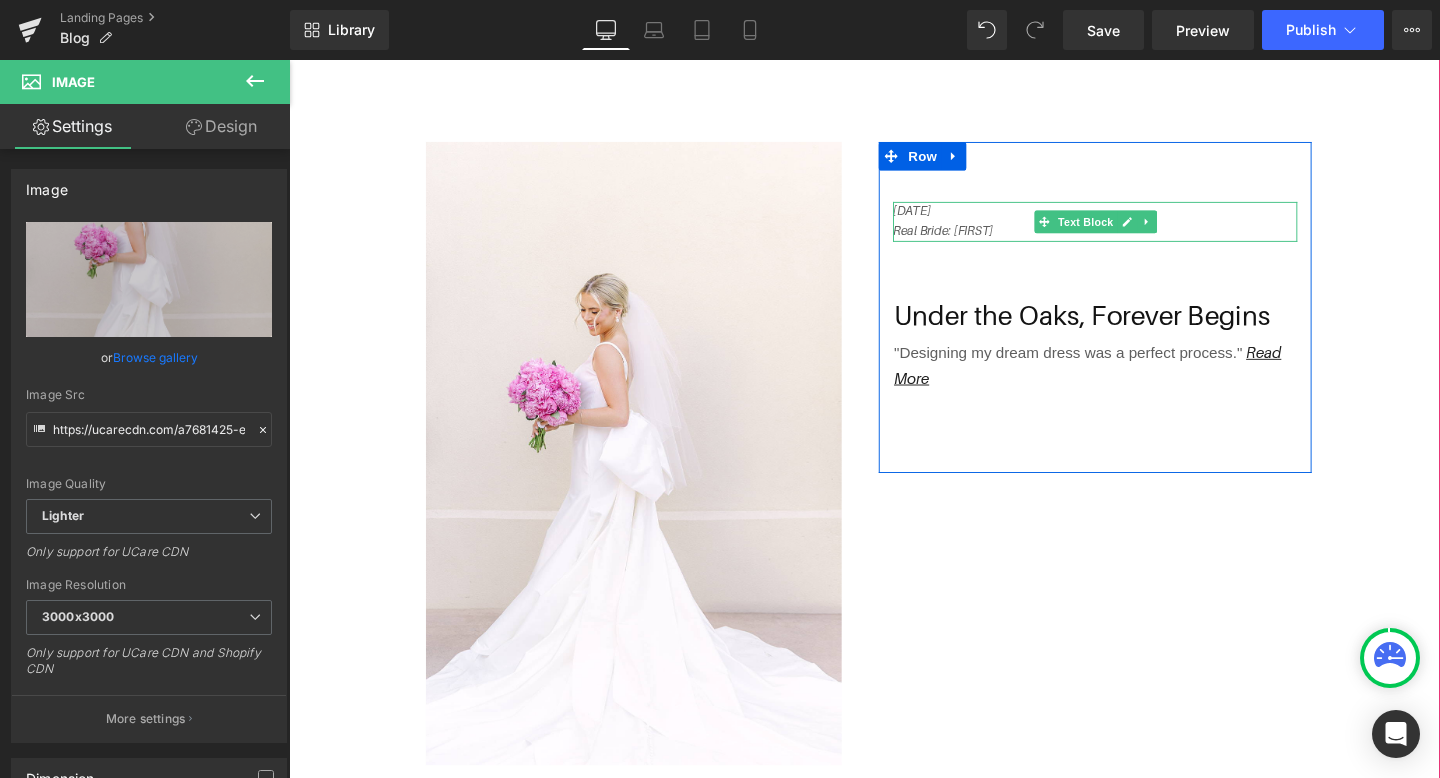 click on "Real Bride: Libbey" at bounding box center [1136, 240] 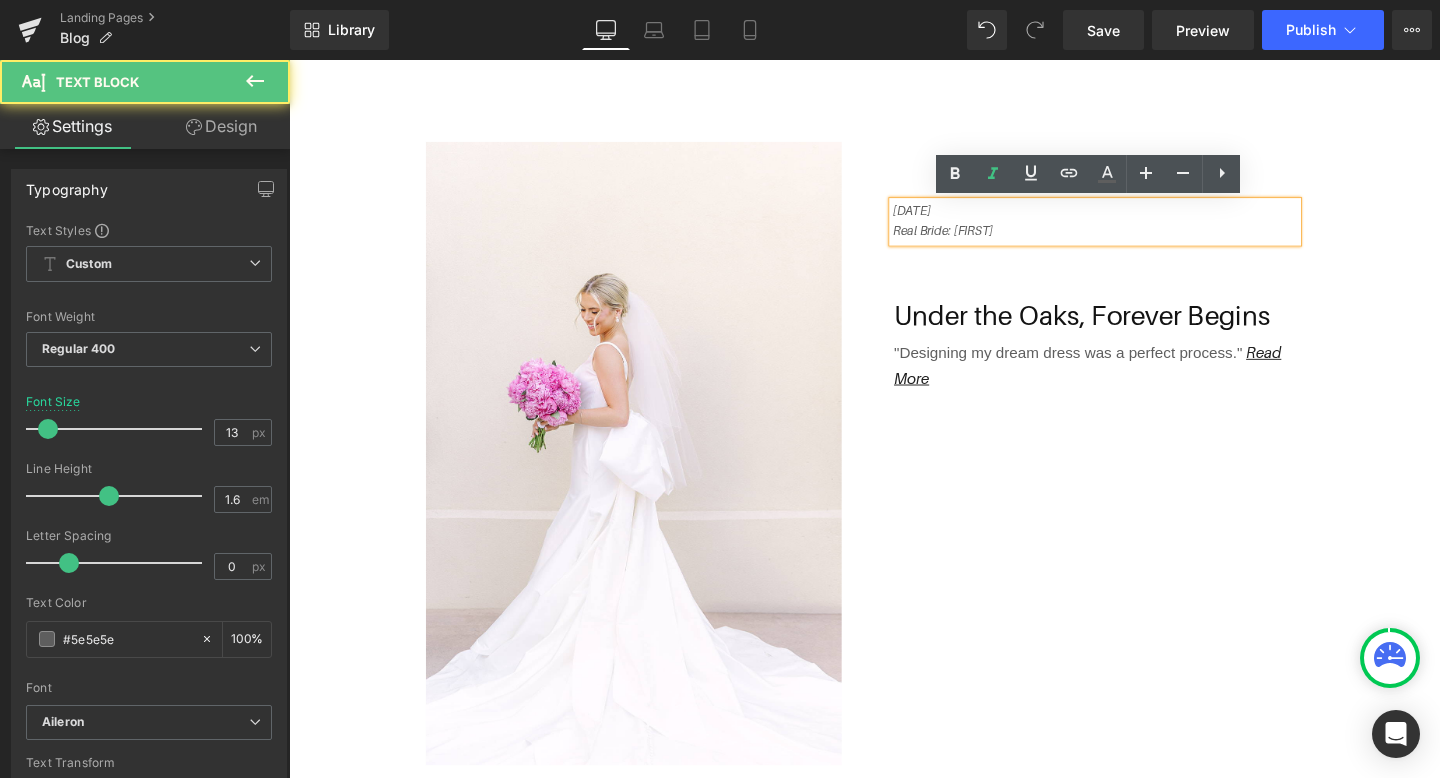 click on "Real Bride: Libbey" at bounding box center (1136, 240) 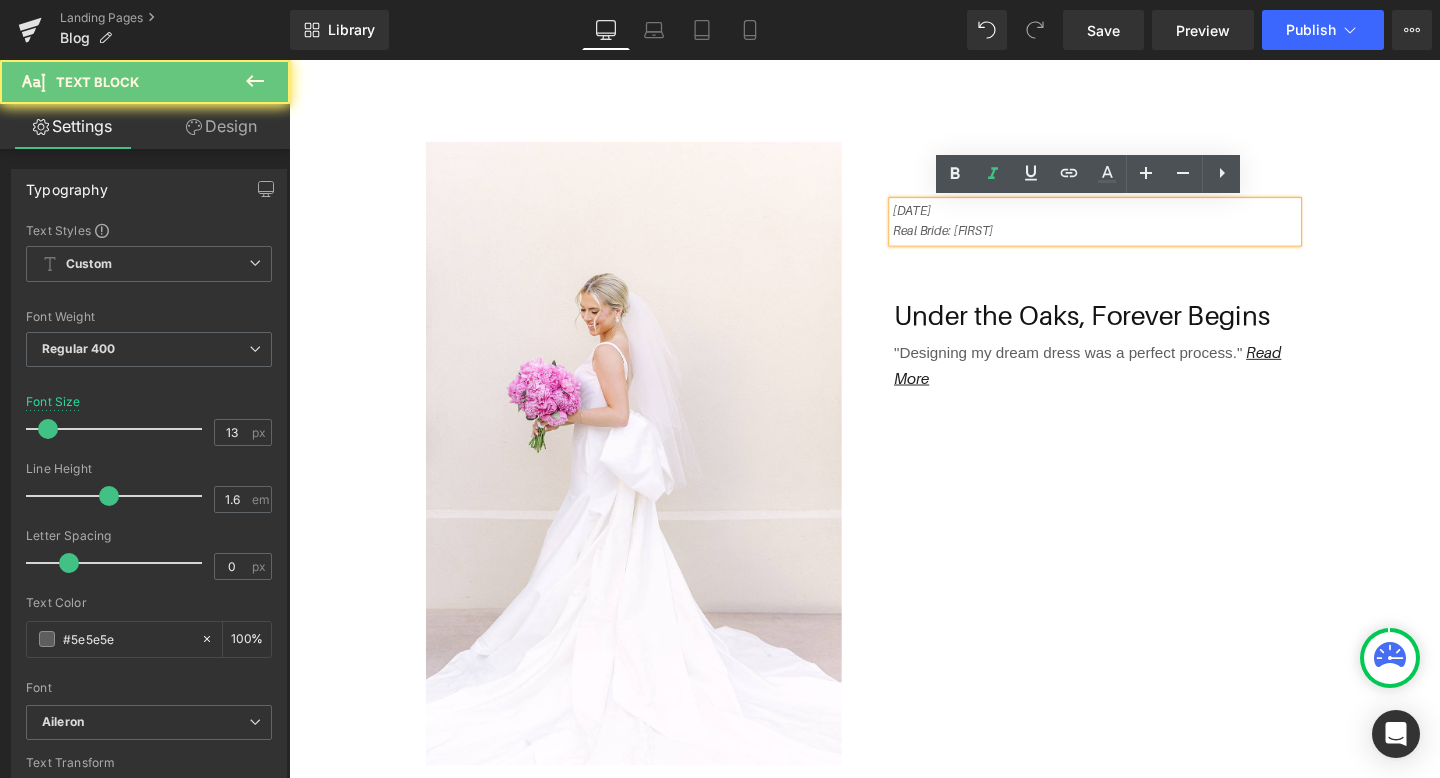 type 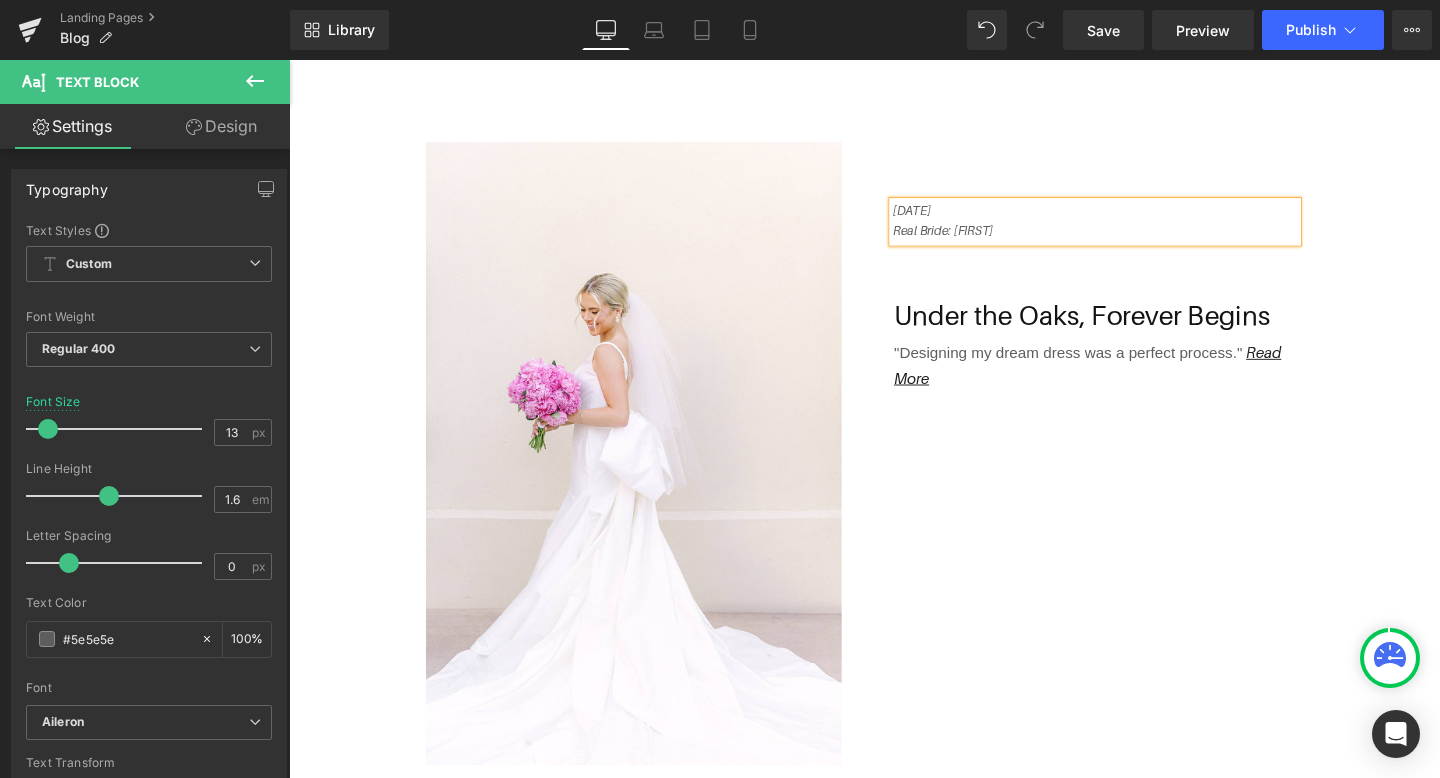 click on "June 1st, 2025" at bounding box center (944, 218) 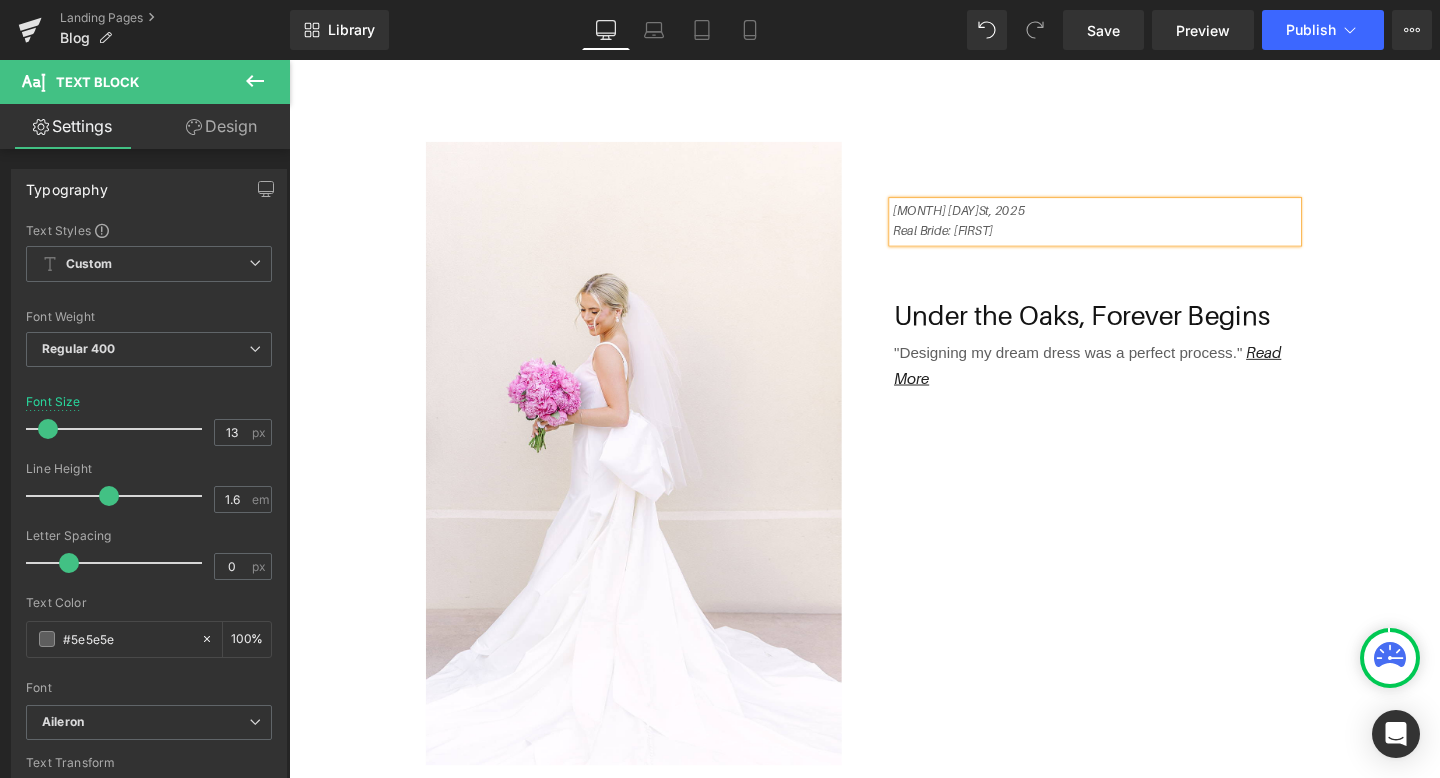 click on "June 11st, 2025" at bounding box center [993, 218] 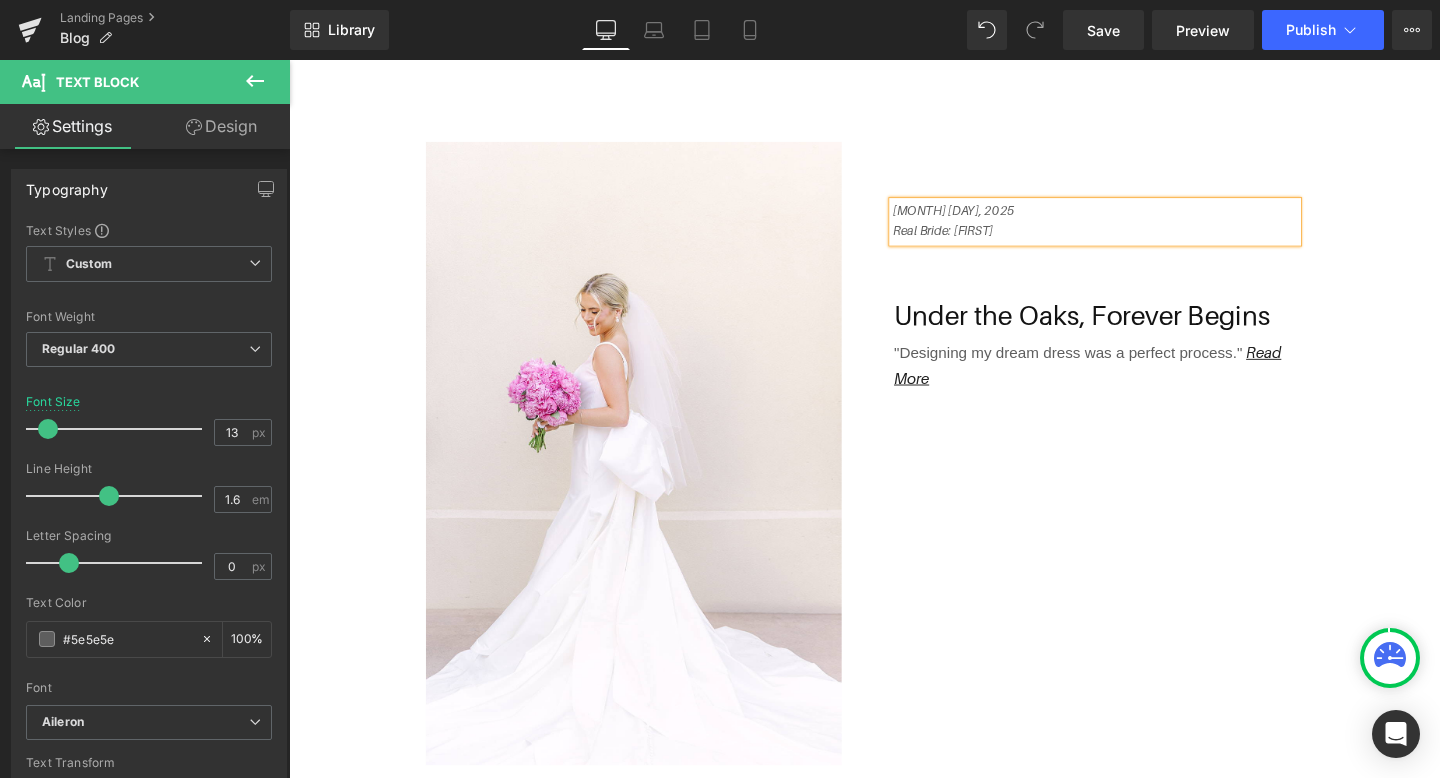 click on "June 11th, 2025" at bounding box center [988, 218] 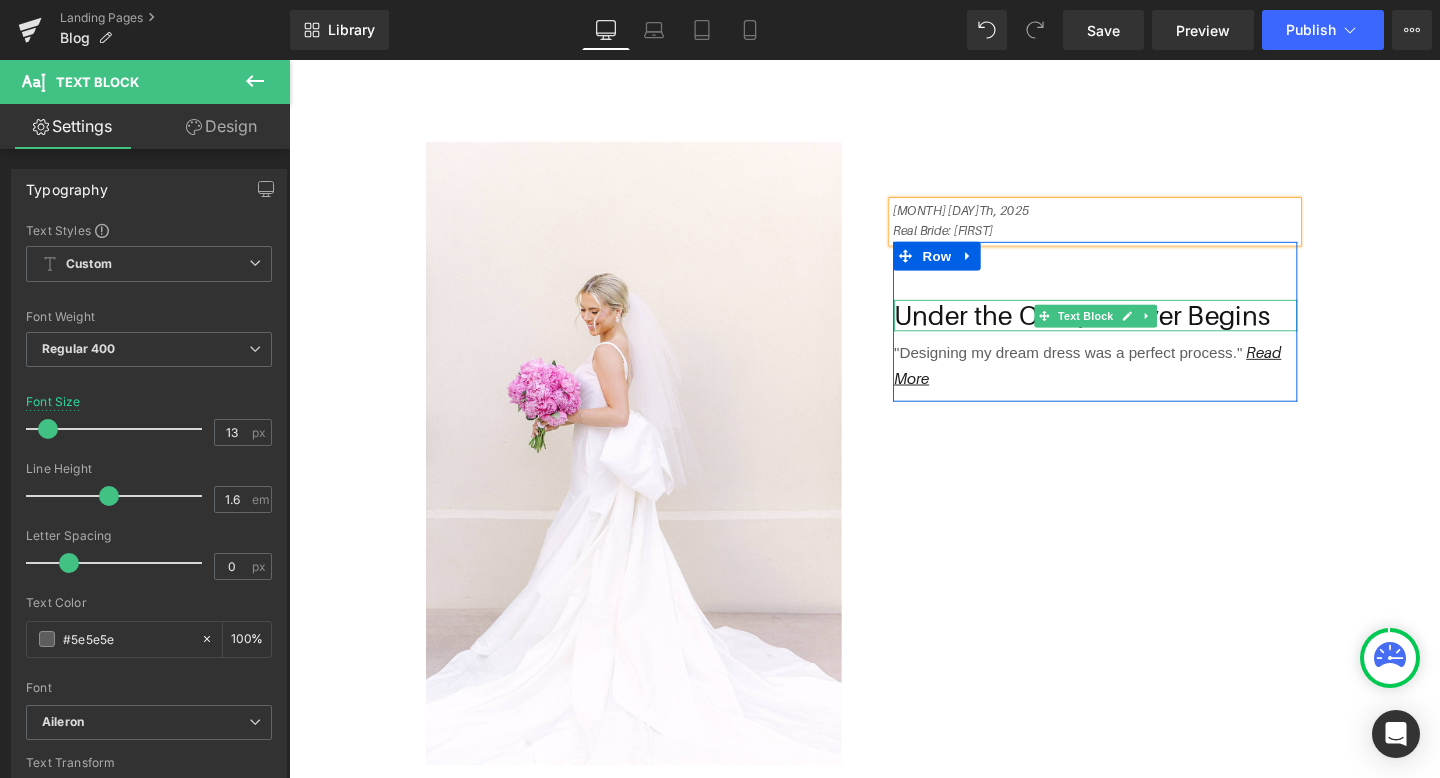 click on "Under the Oaks, Forever Begins" at bounding box center (1137, 329) 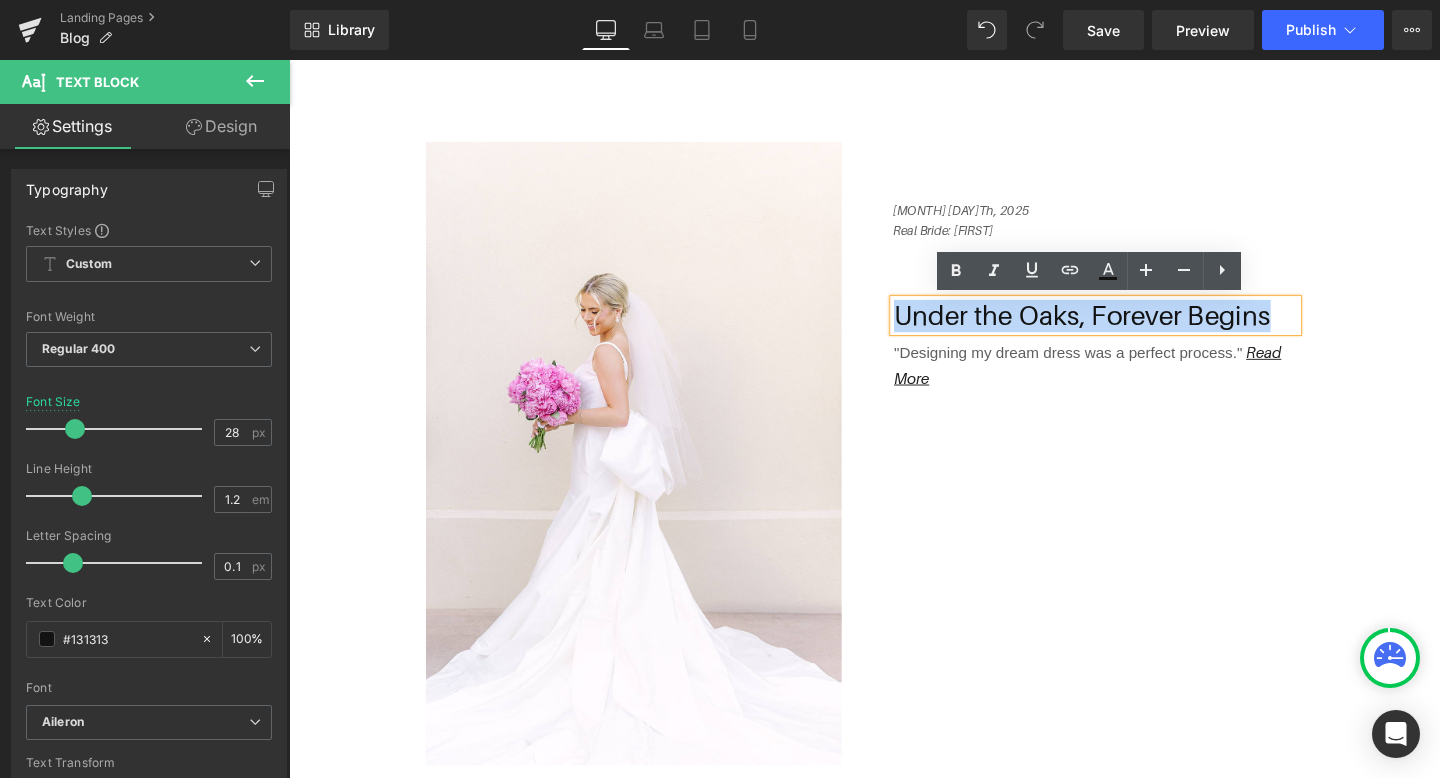 drag, startPoint x: 1335, startPoint y: 326, endPoint x: 916, endPoint y: 335, distance: 419.09665 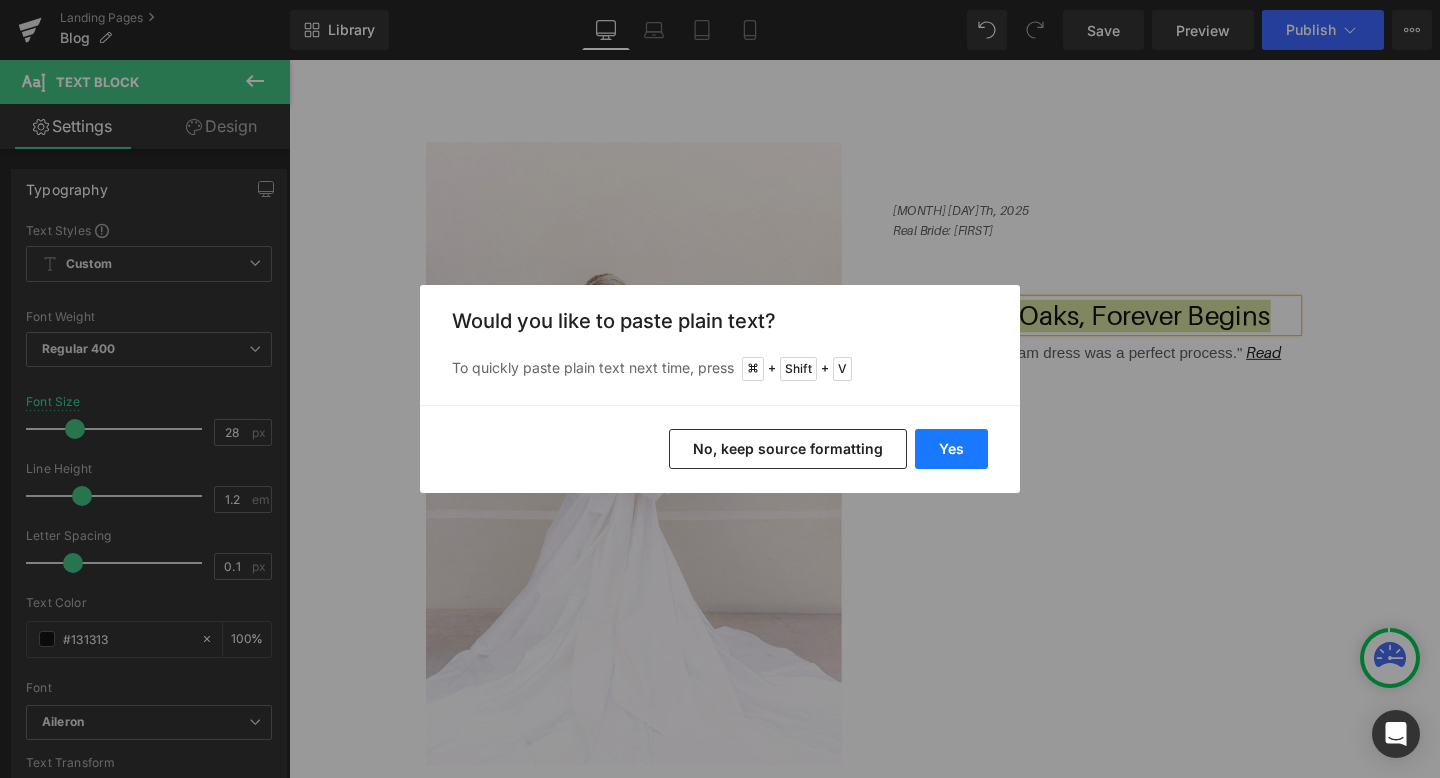 click on "Yes" at bounding box center (951, 449) 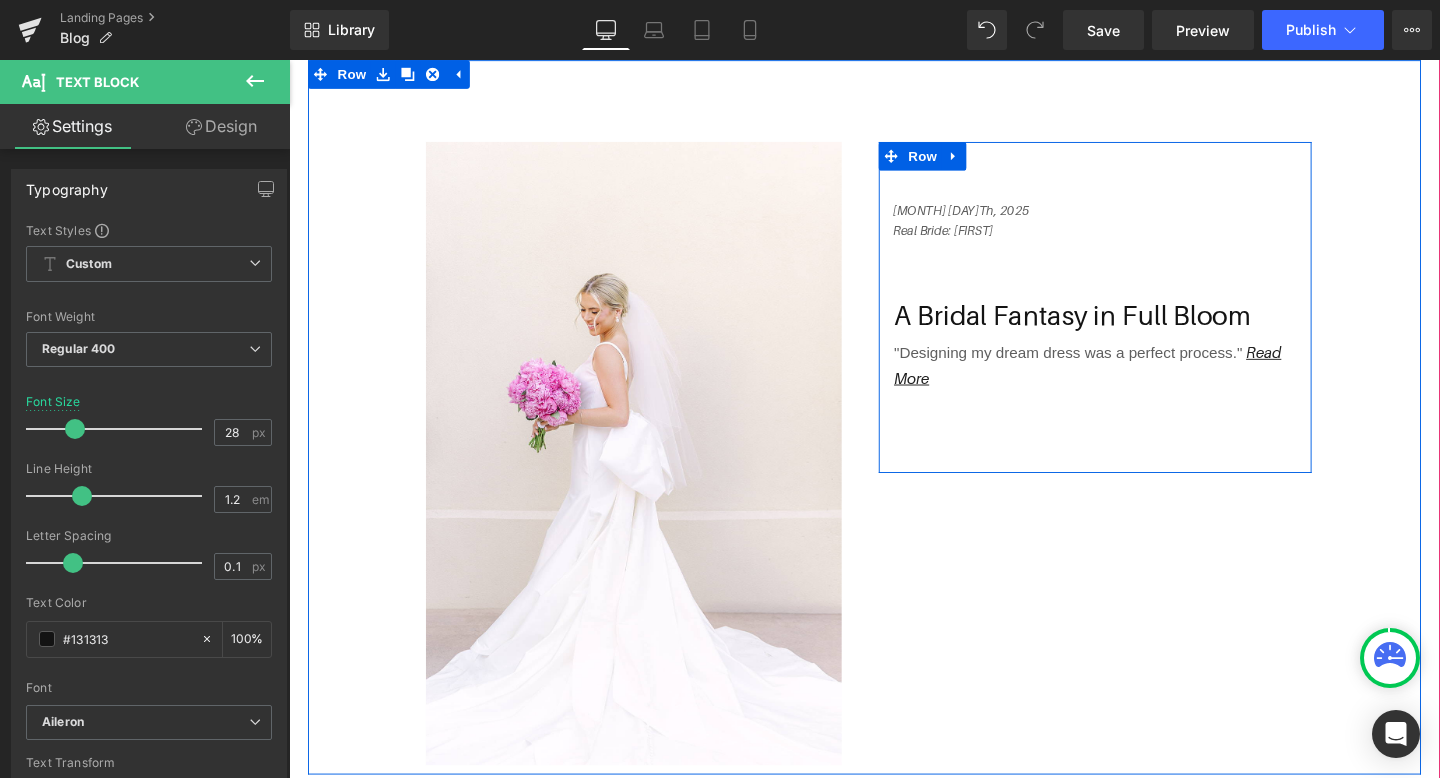click on ""Designing my dream dress was a perfect process. "    Read More" at bounding box center (1137, 381) 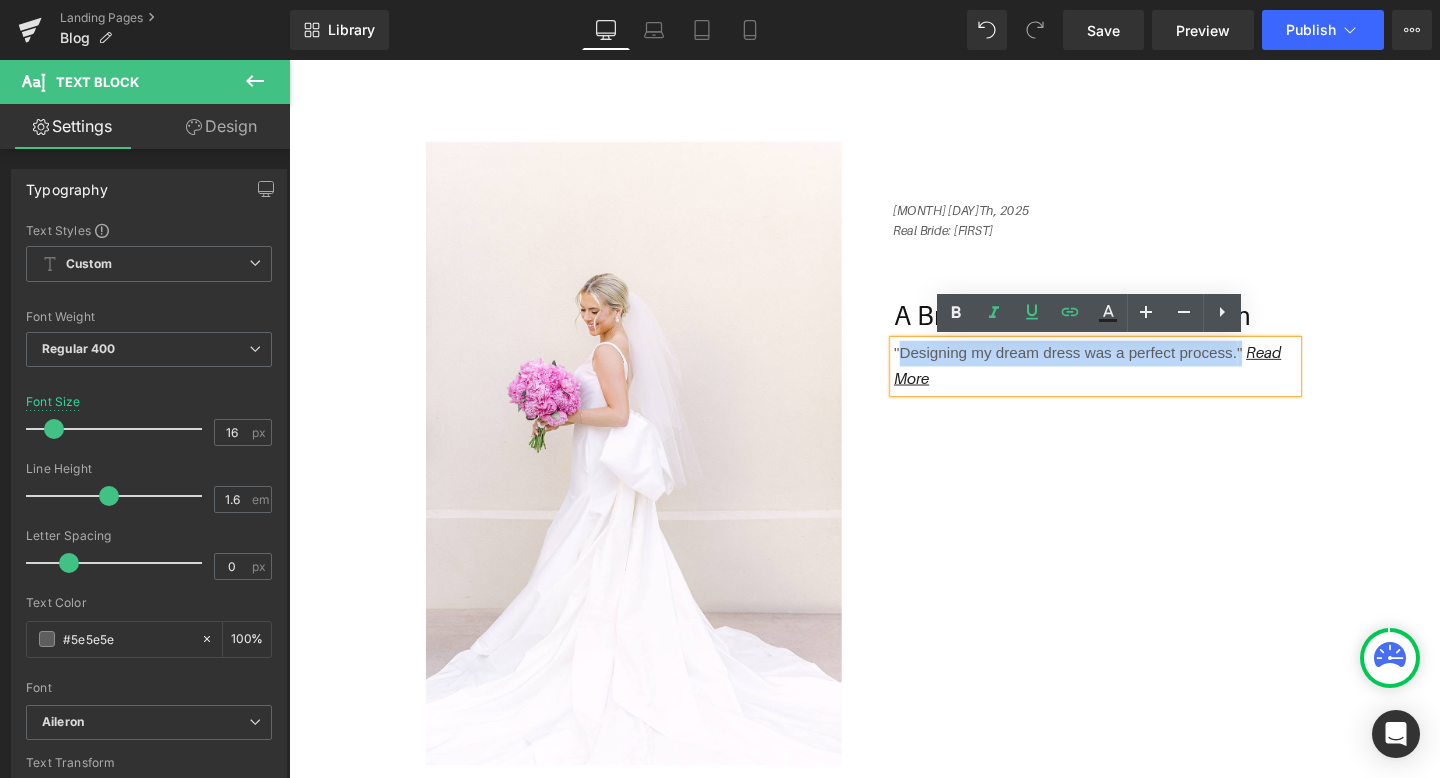 drag, startPoint x: 932, startPoint y: 372, endPoint x: 1289, endPoint y: 367, distance: 357.035 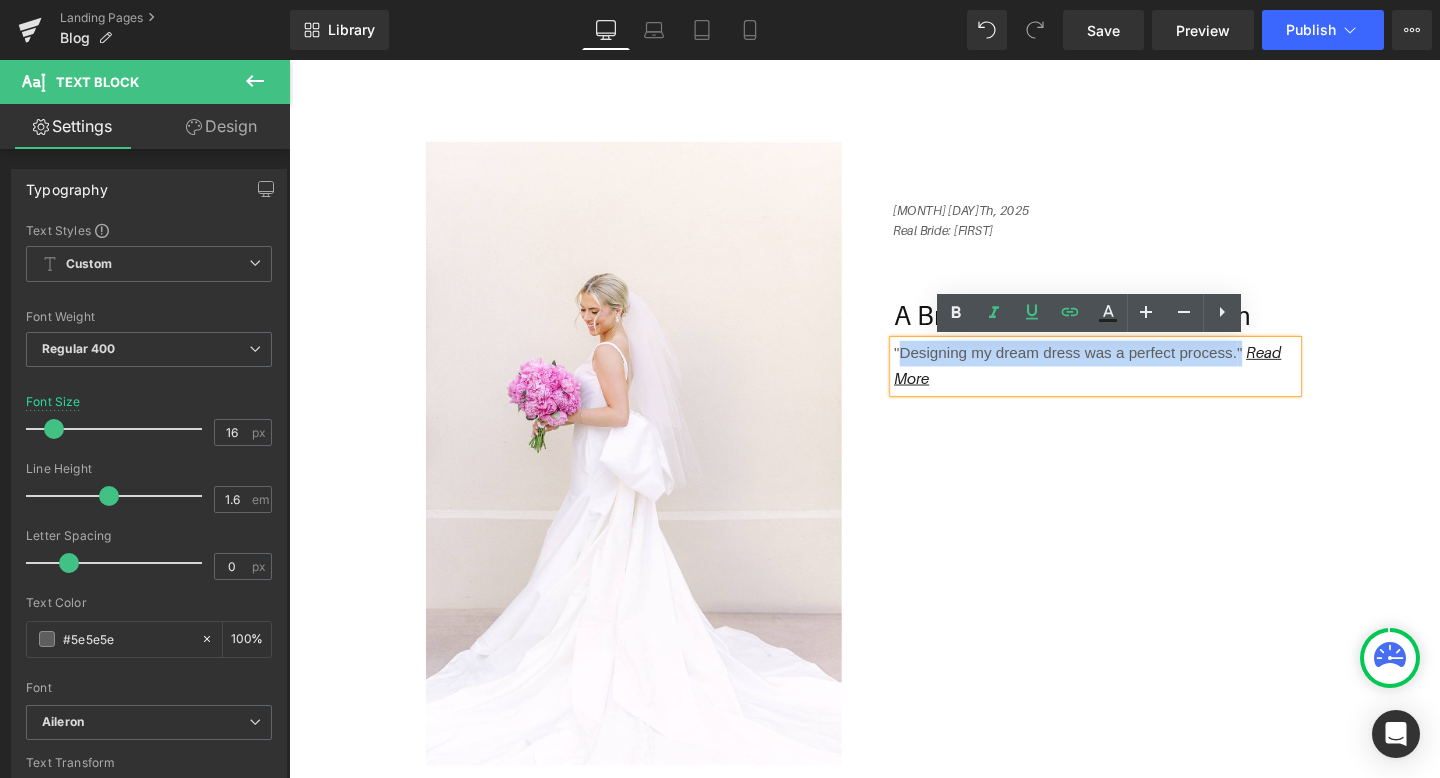 click on ""Designing my dream dress was a perfect process. "    Read More" at bounding box center [1137, 381] 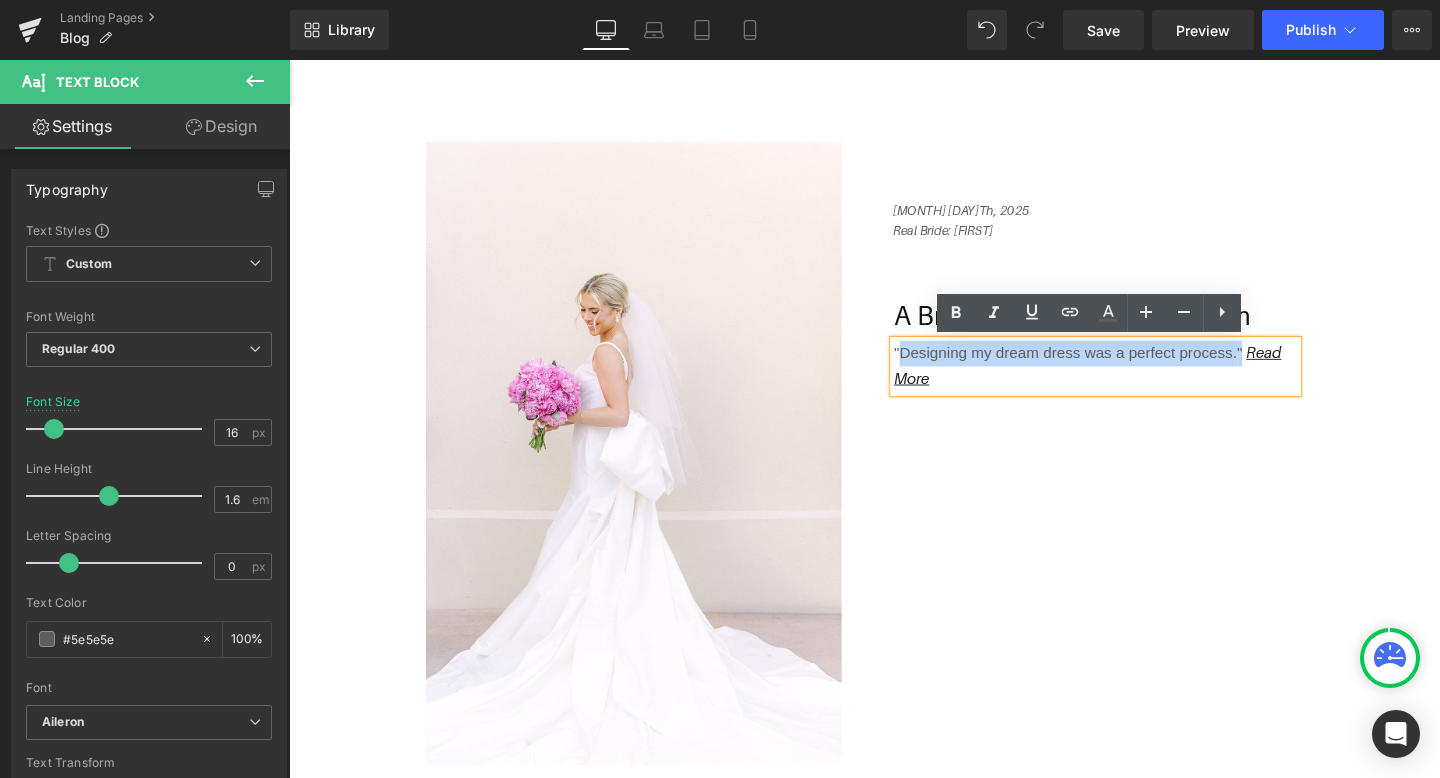 type 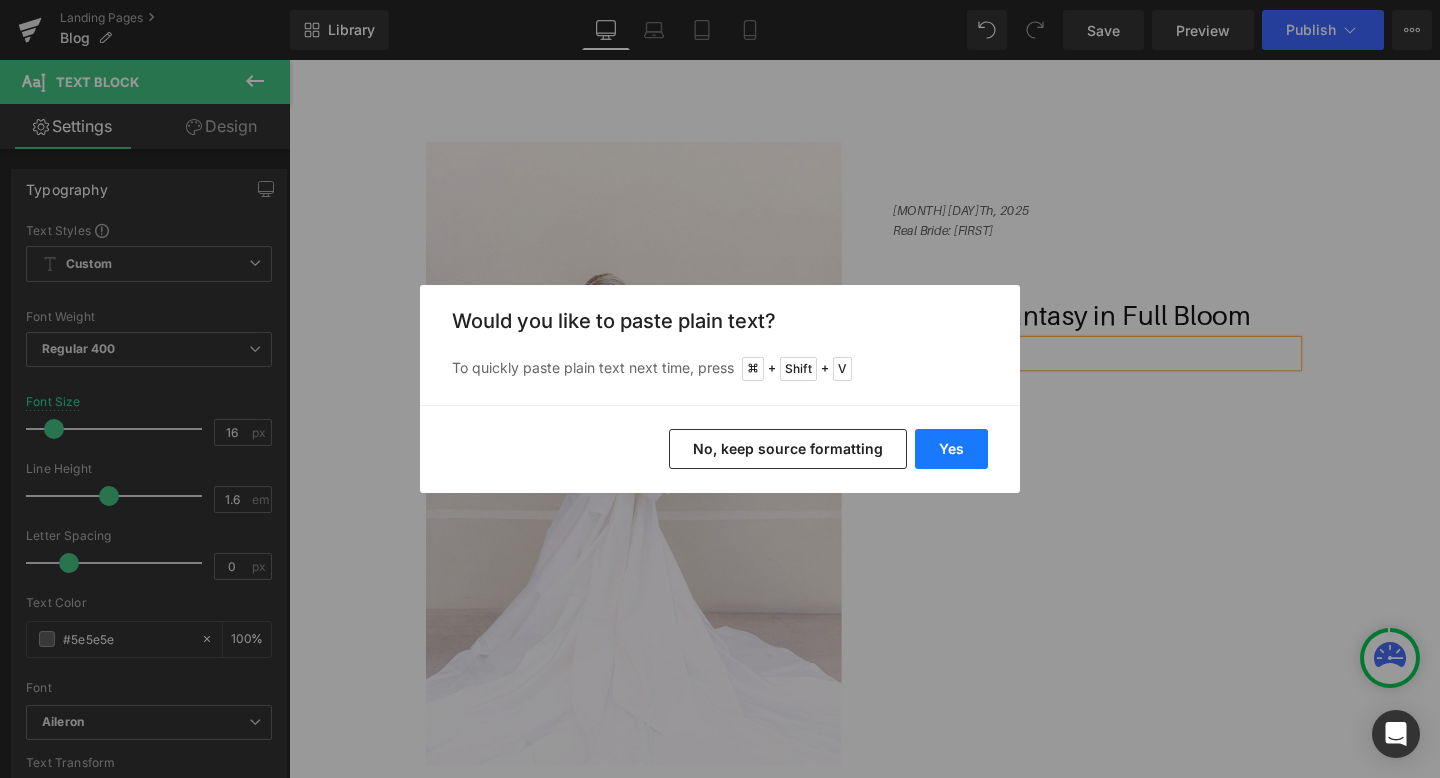 click on "Yes" at bounding box center [951, 449] 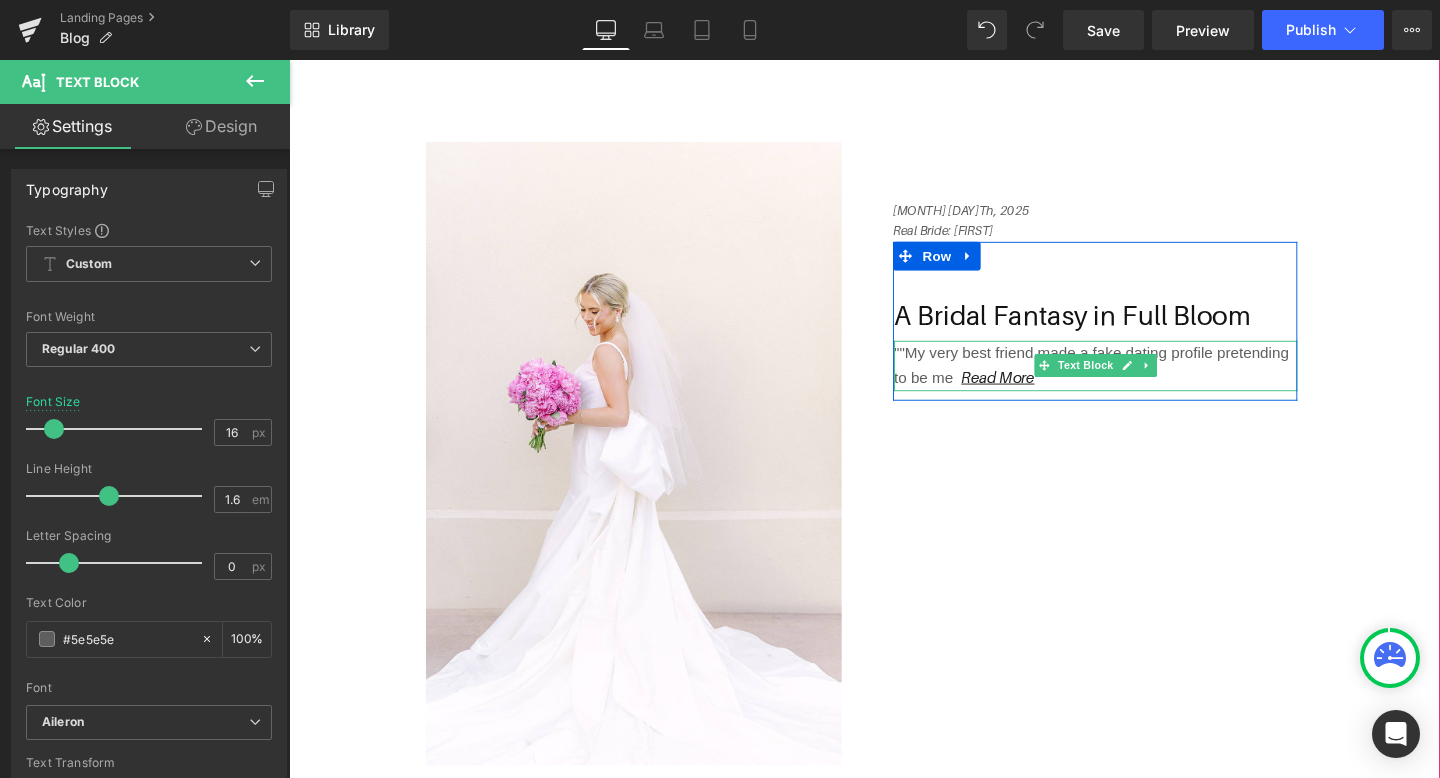 click on """My very best friend made a fake dating profile pretending to be me" at bounding box center [1132, 380] 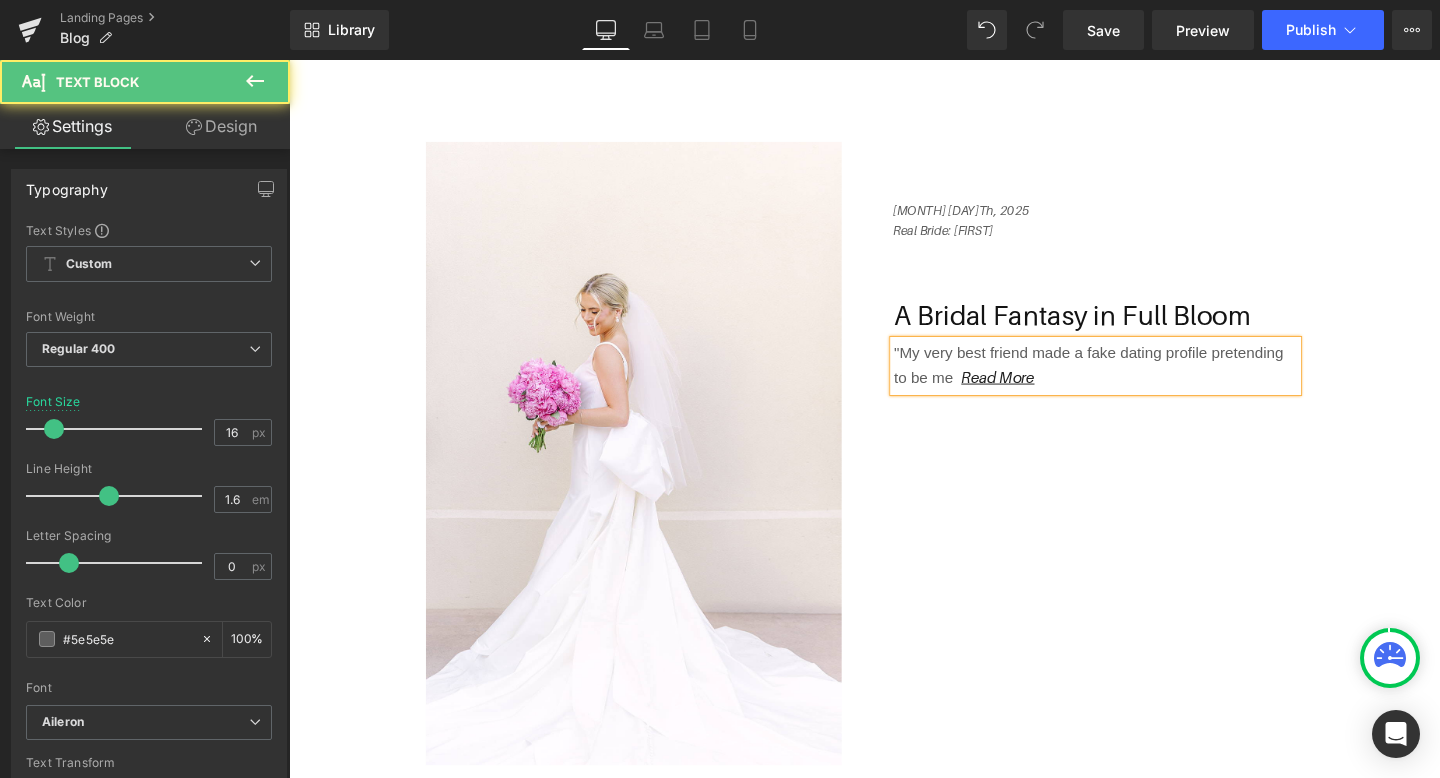 click on ""My very best friend made a fake dating profile pretending to be me" at bounding box center [1129, 380] 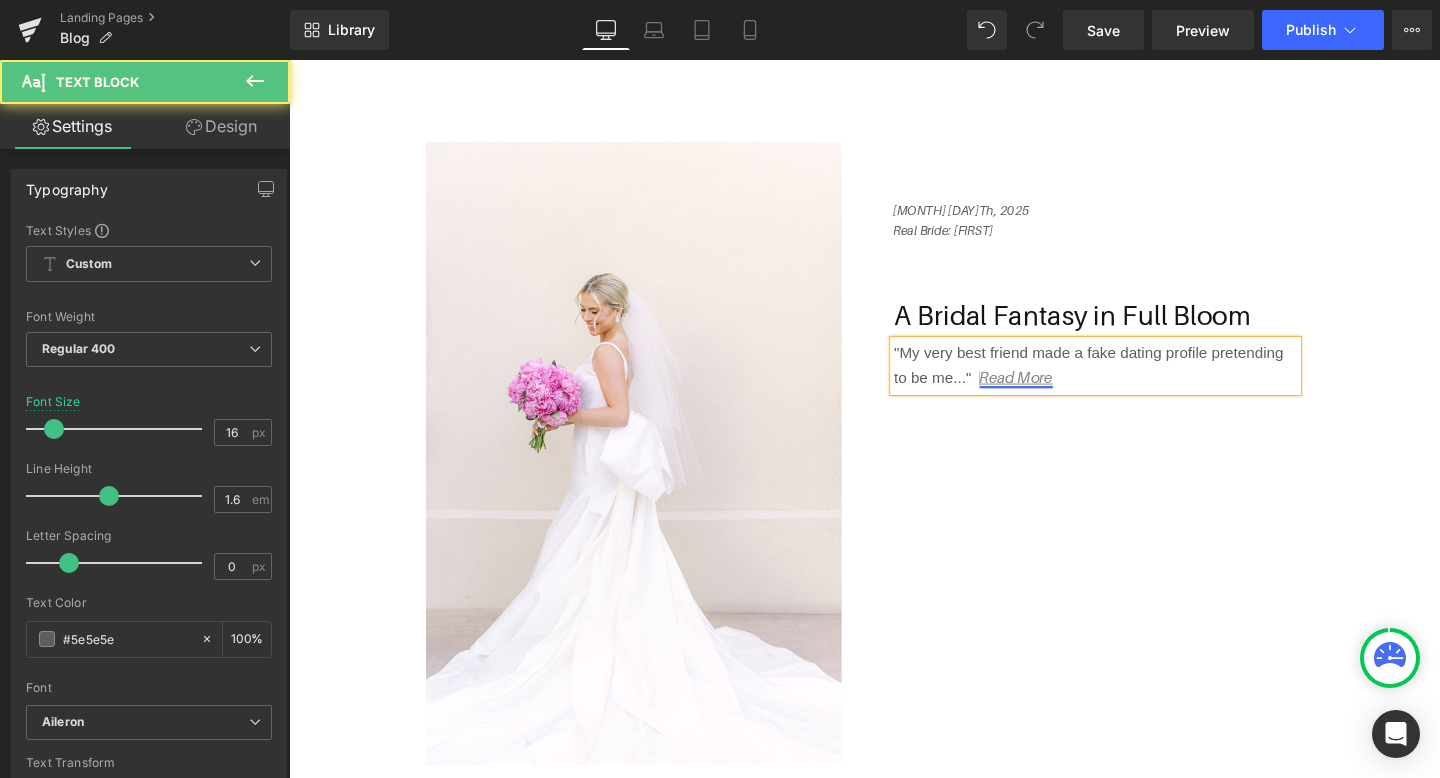 click on "Read More" at bounding box center (1053, 394) 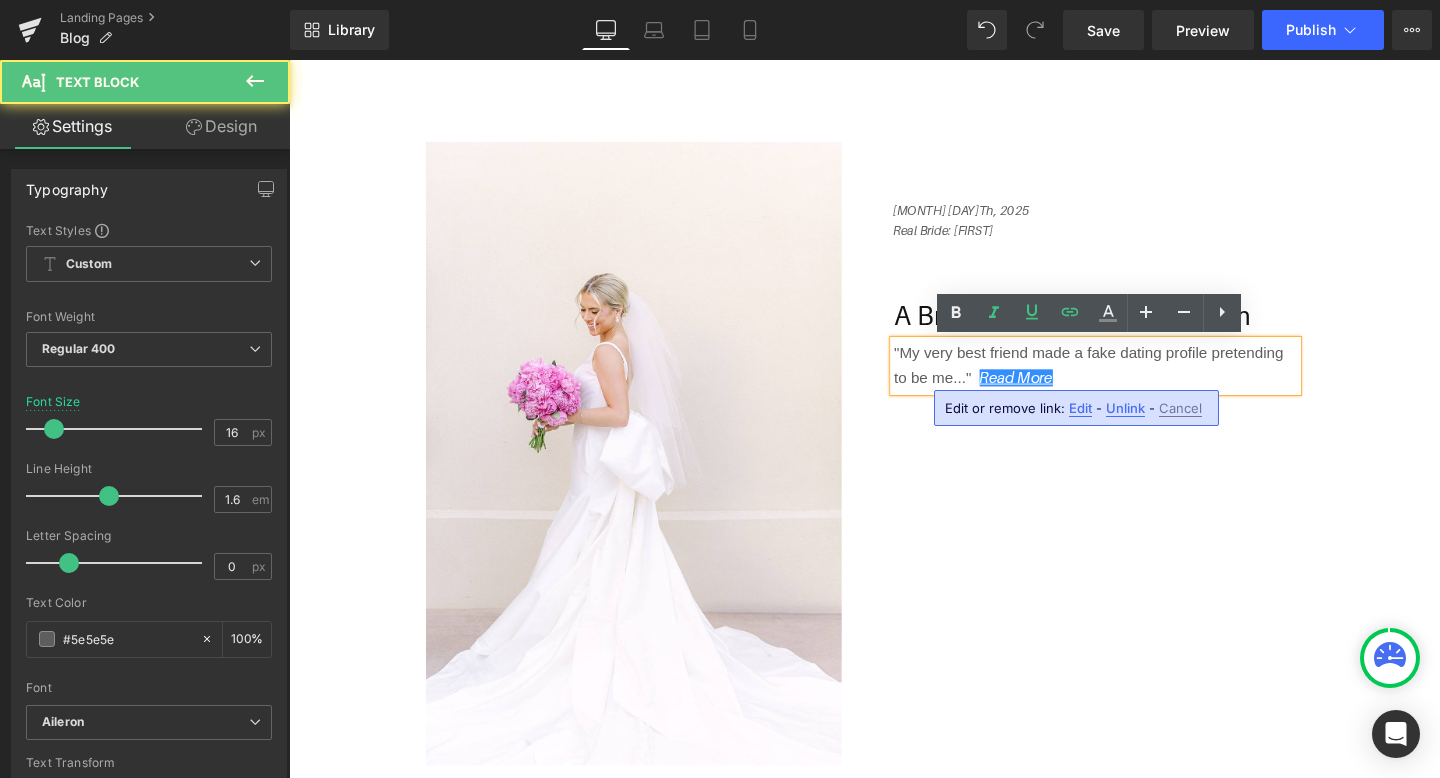 click on "Edit" at bounding box center (1080, 408) 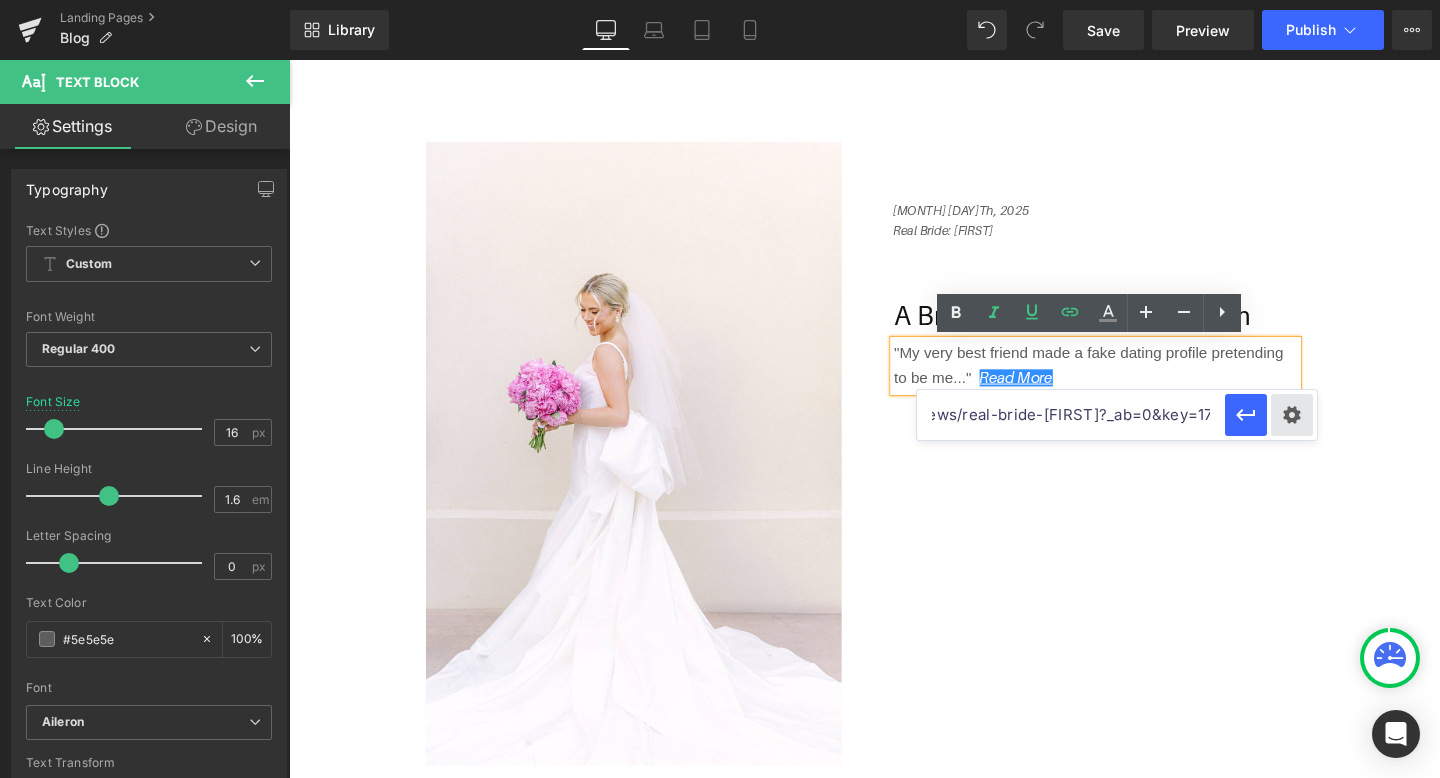 scroll, scrollTop: 0, scrollLeft: 339, axis: horizontal 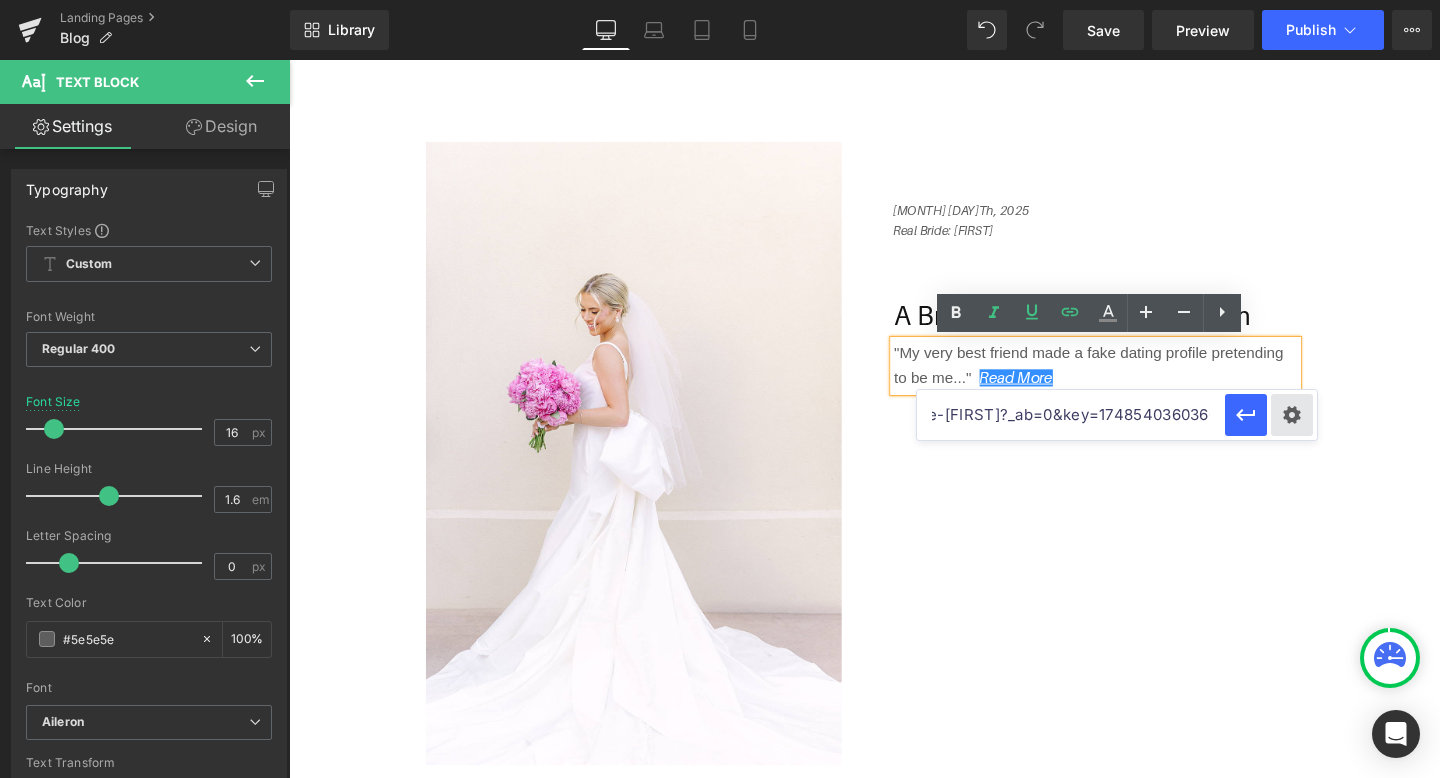 drag, startPoint x: 933, startPoint y: 416, endPoint x: 1304, endPoint y: 419, distance: 371.01212 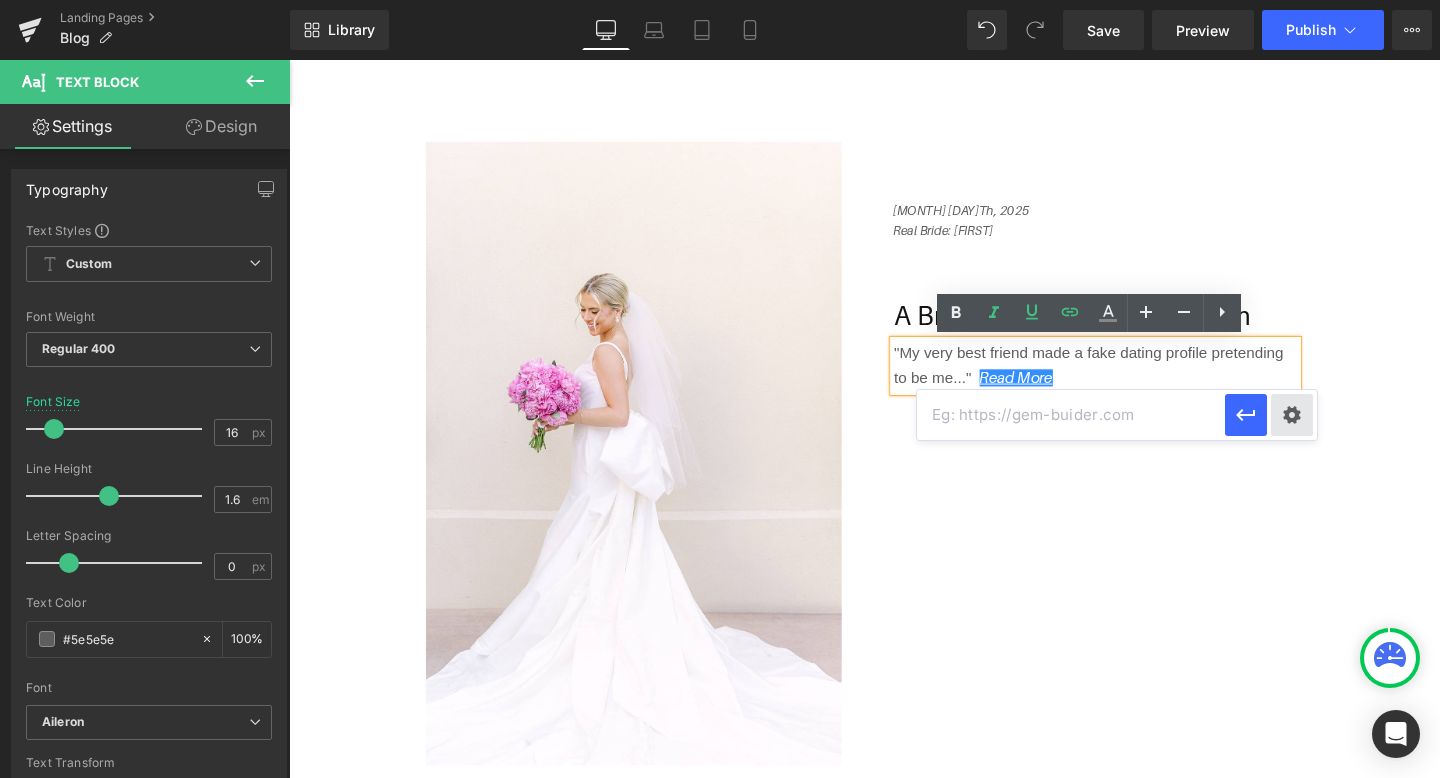 scroll, scrollTop: 0, scrollLeft: 0, axis: both 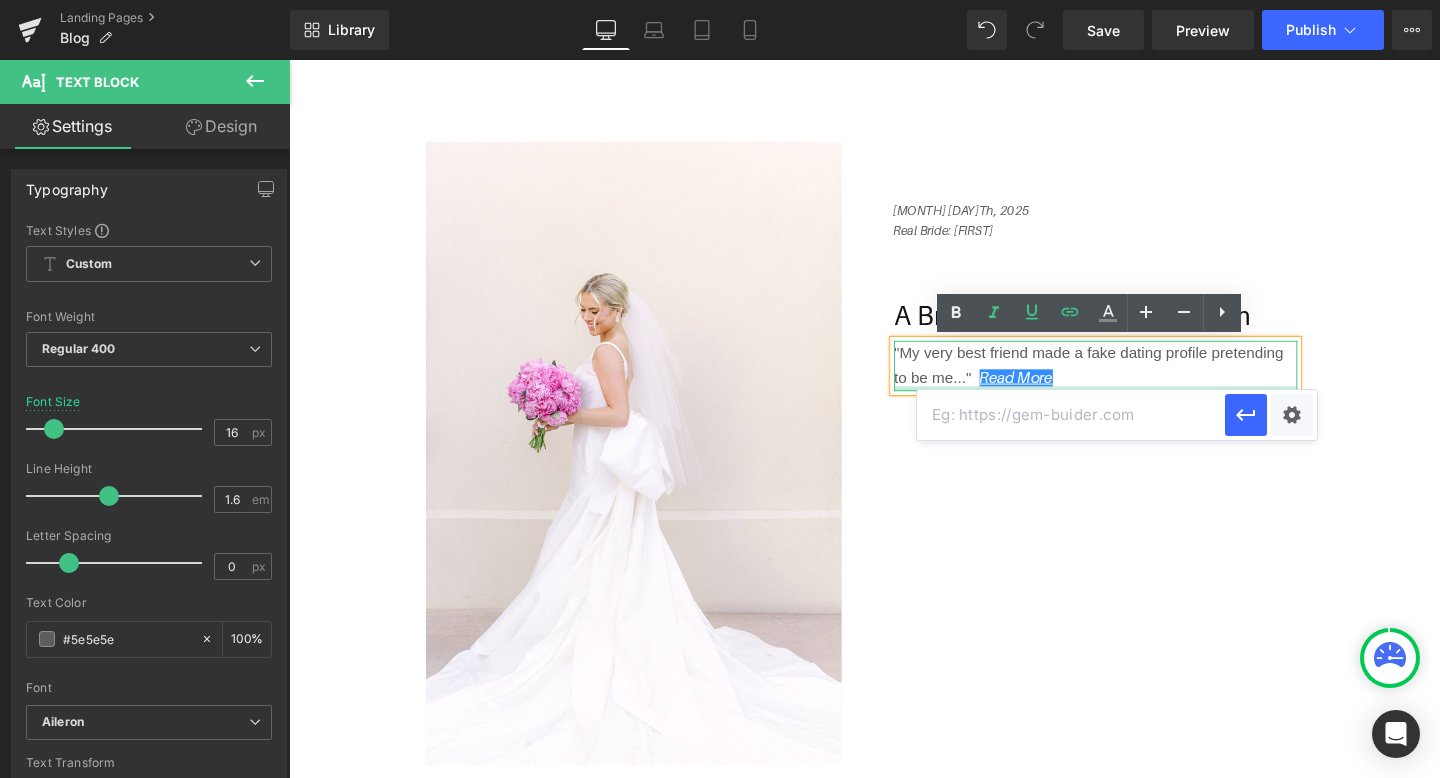 paste on "https://antoniogual.com/blogs/news/real-bride-caroline?_ab=0&key=1752256998337" 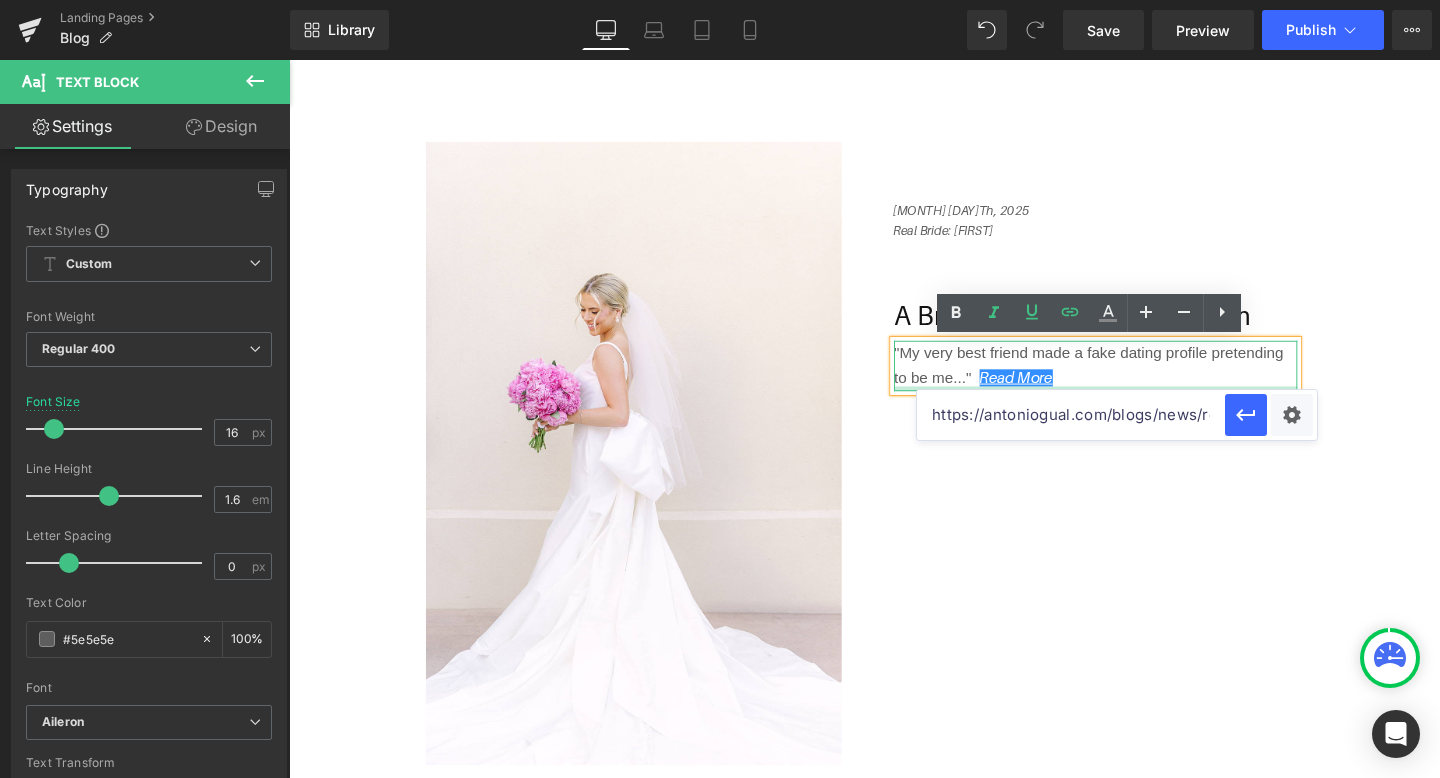 scroll, scrollTop: 0, scrollLeft: 350, axis: horizontal 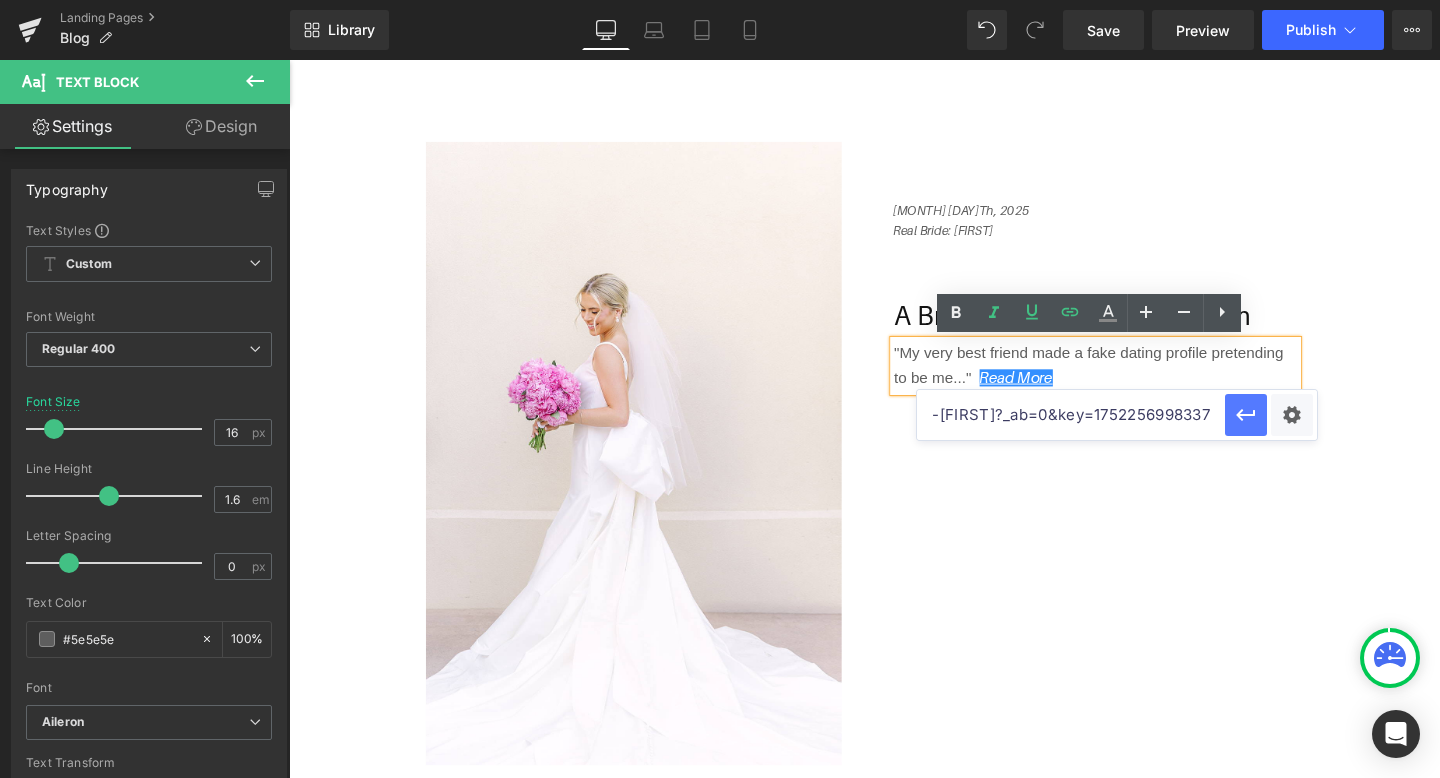 type on "https://antoniogual.com/blogs/news/real-bride-caroline?_ab=0&key=1752256998337" 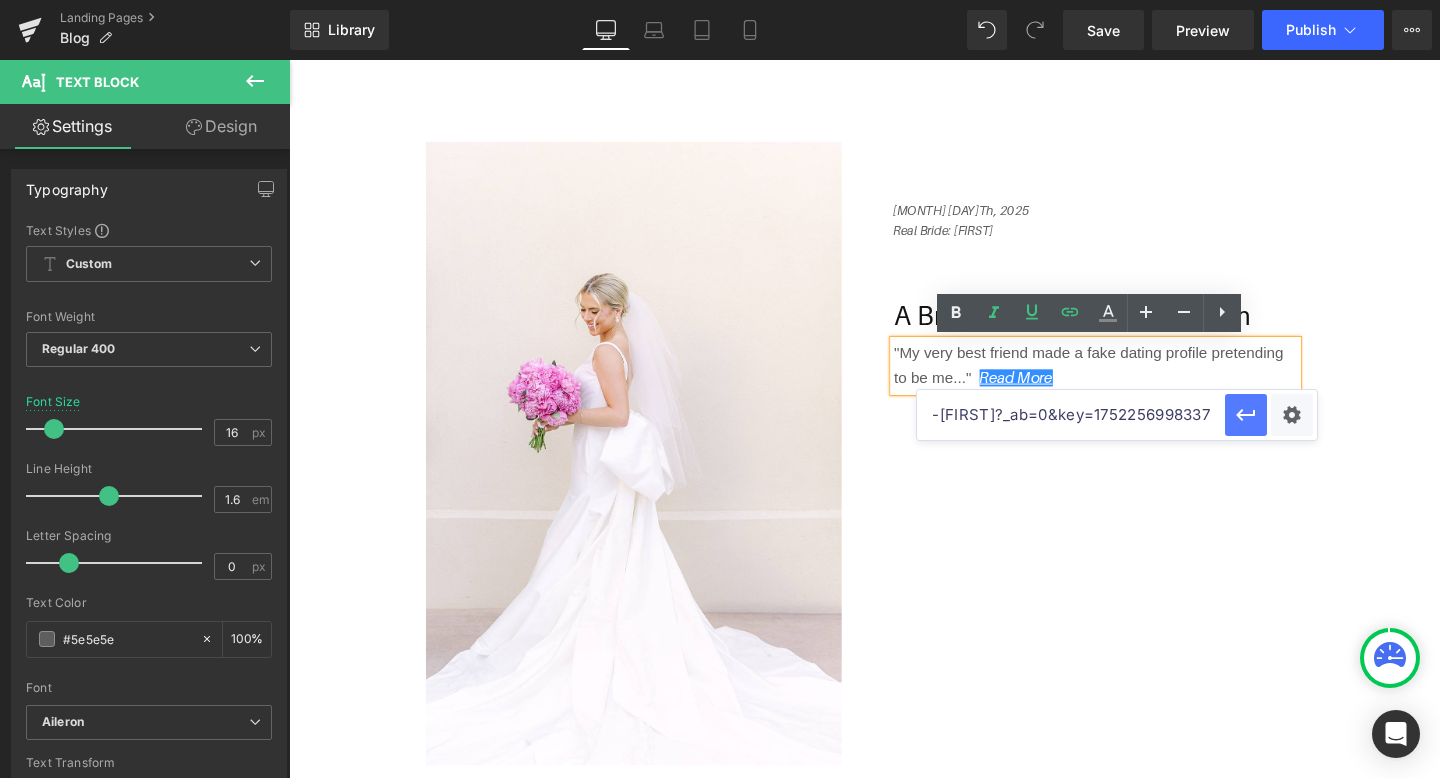 click at bounding box center [1246, 415] 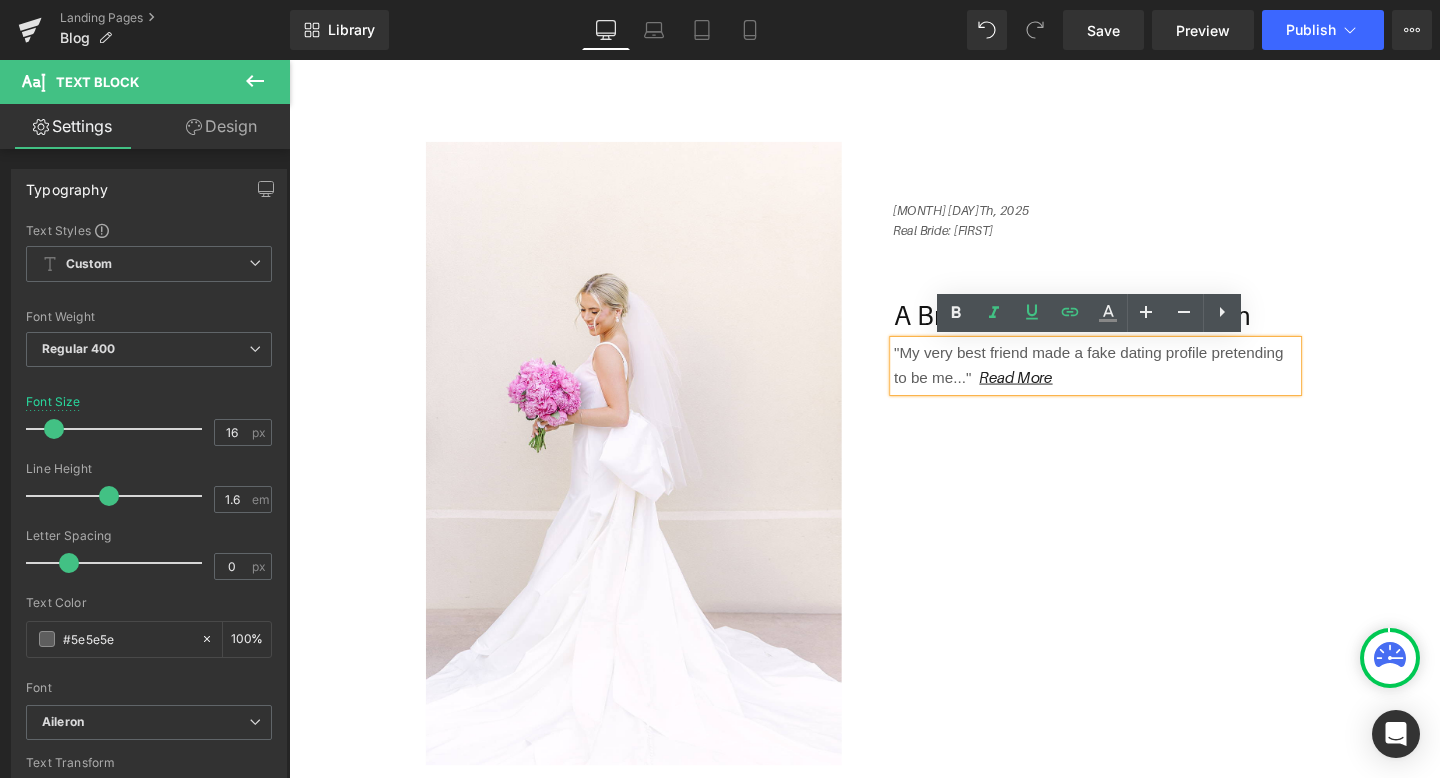 scroll, scrollTop: 0, scrollLeft: 0, axis: both 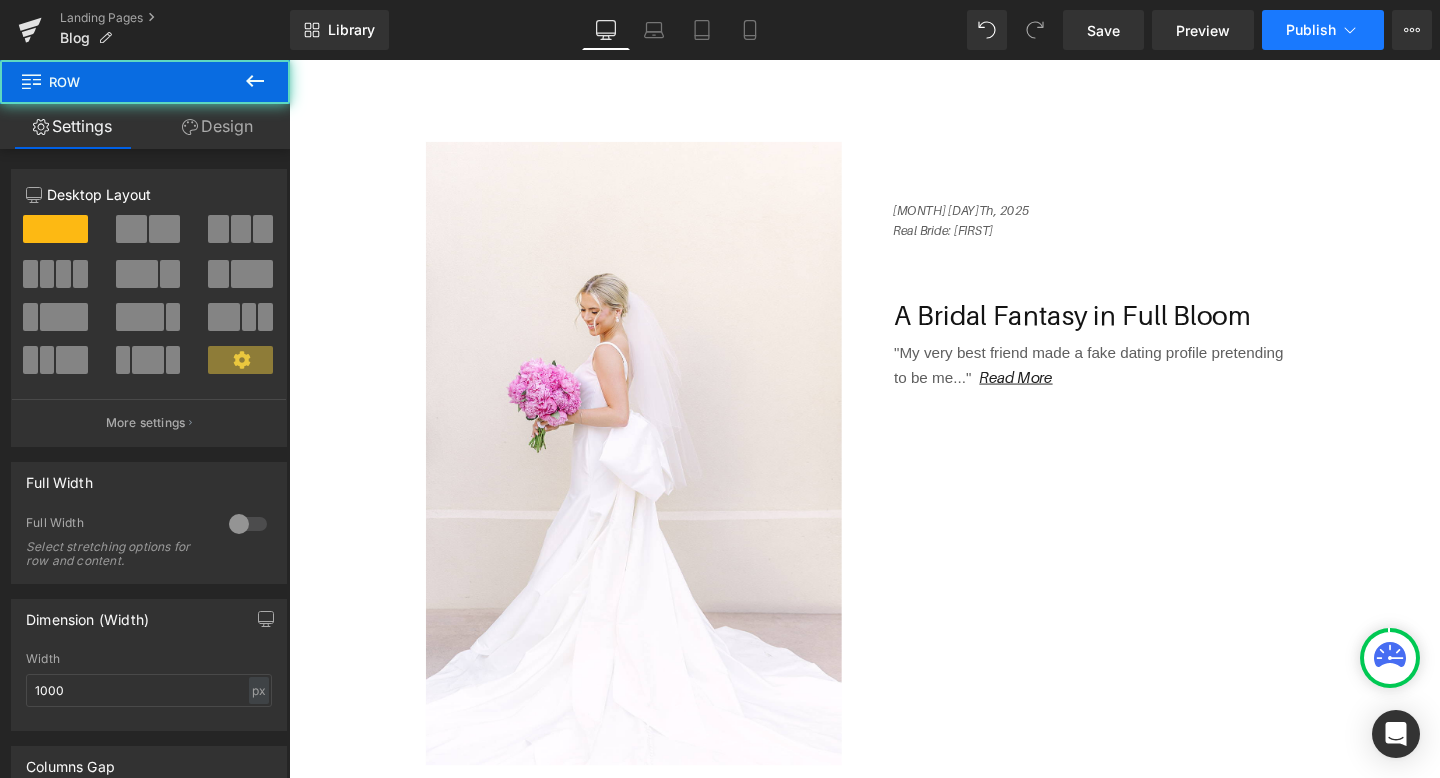 click on "Publish" at bounding box center (1311, 30) 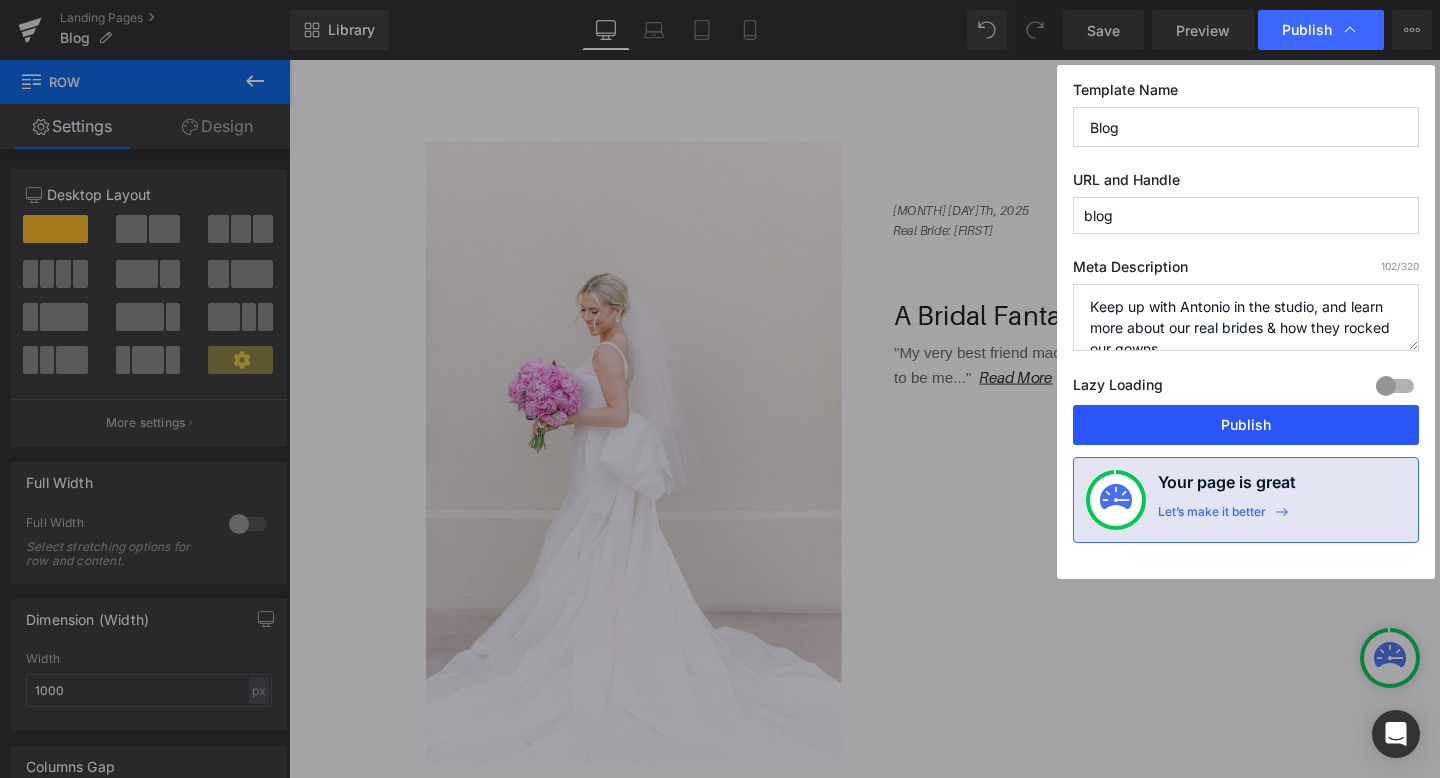 click on "Publish" at bounding box center (1246, 425) 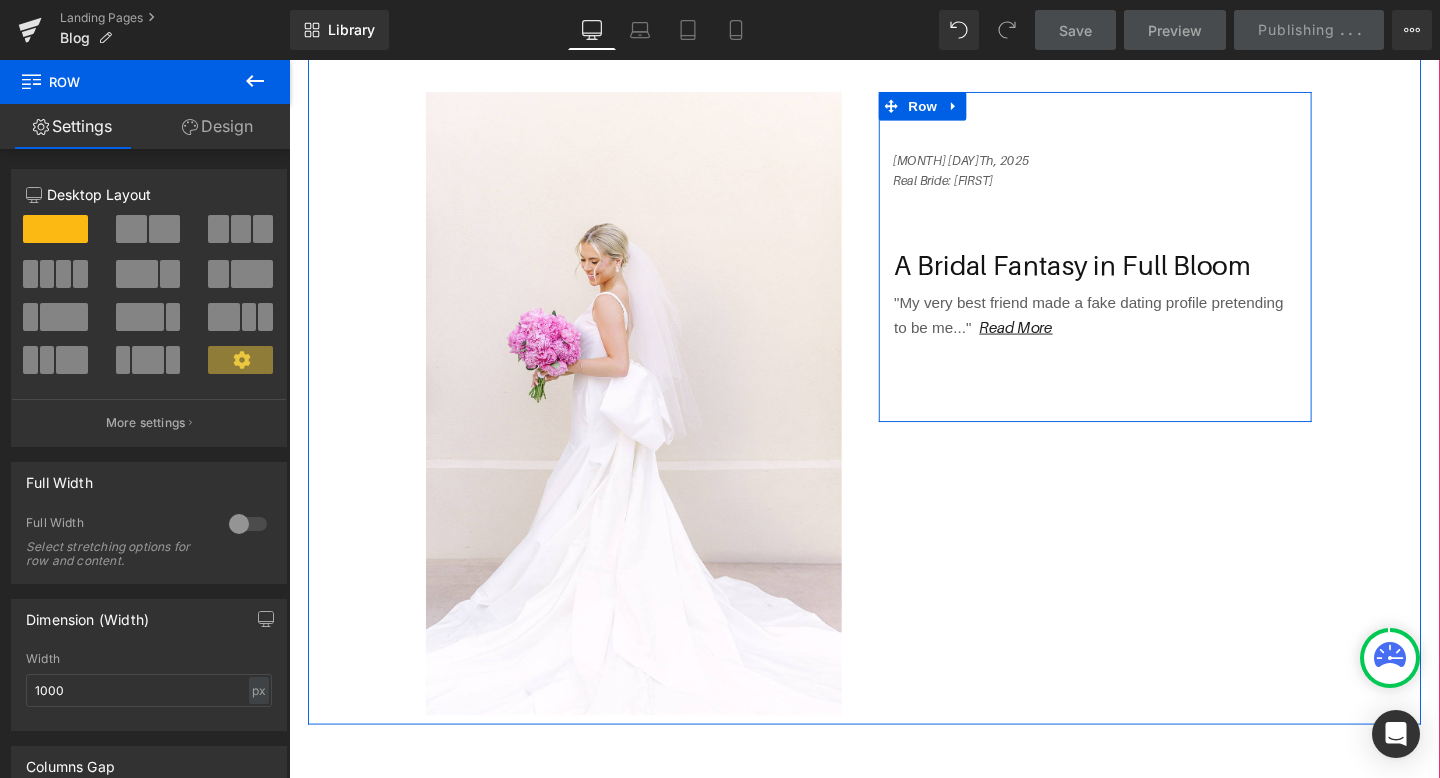 scroll, scrollTop: 873, scrollLeft: 0, axis: vertical 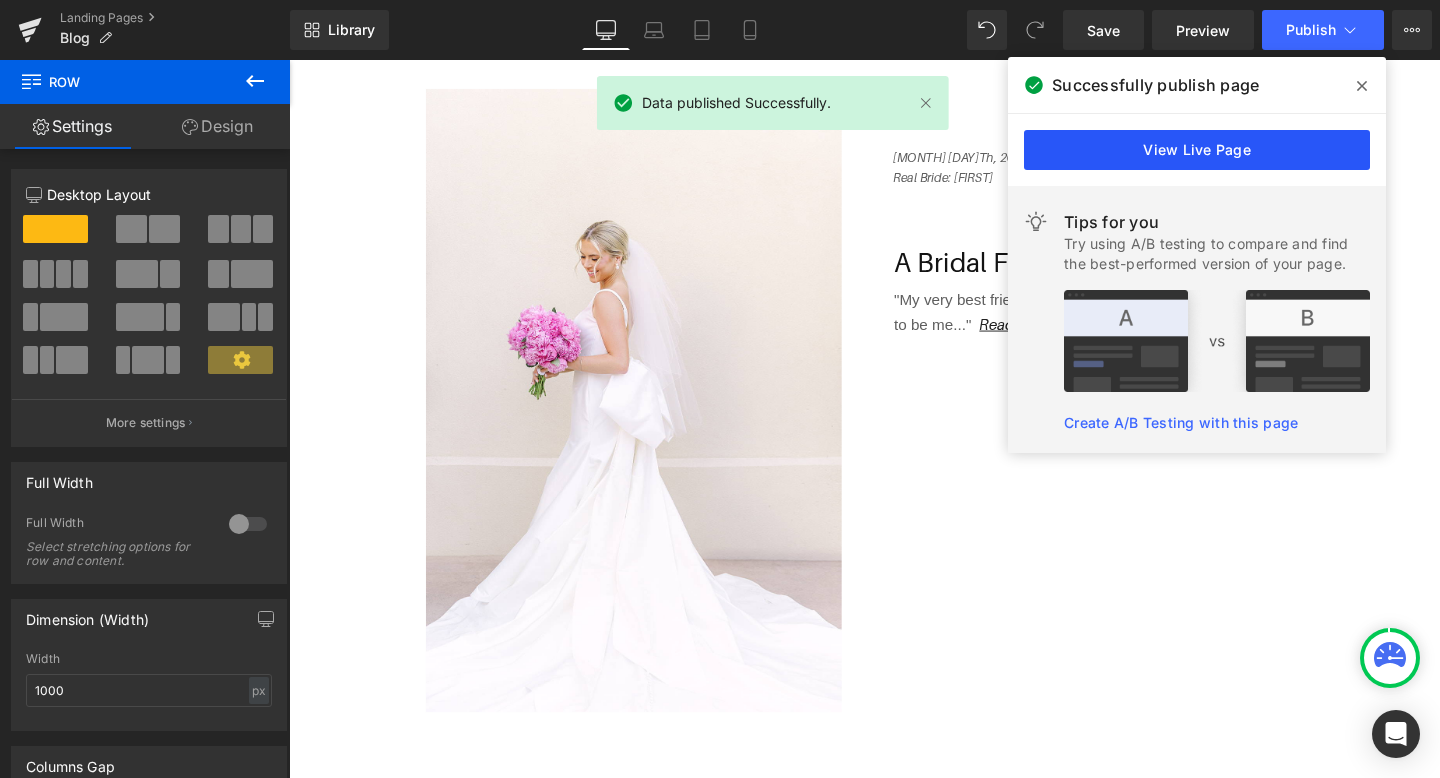 click on "View Live Page" at bounding box center (1197, 150) 